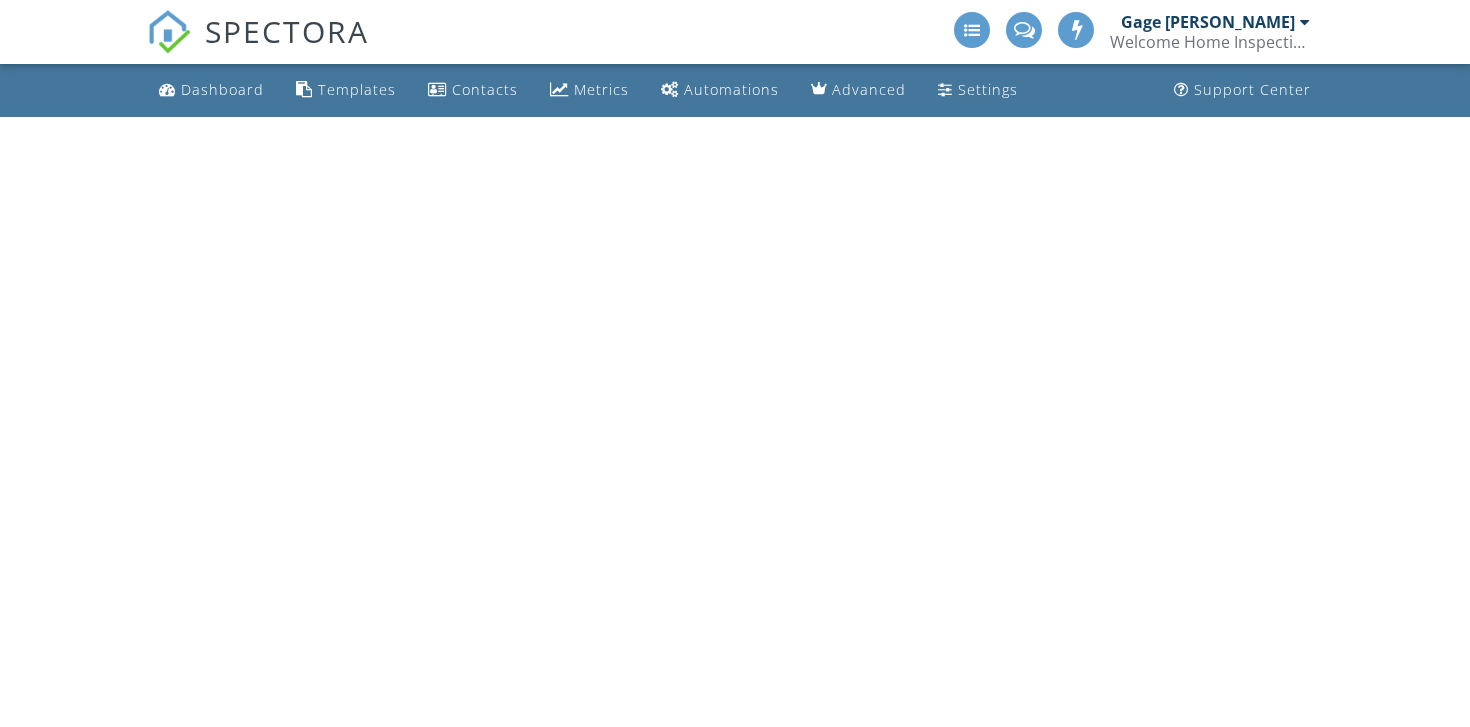 scroll, scrollTop: 0, scrollLeft: 0, axis: both 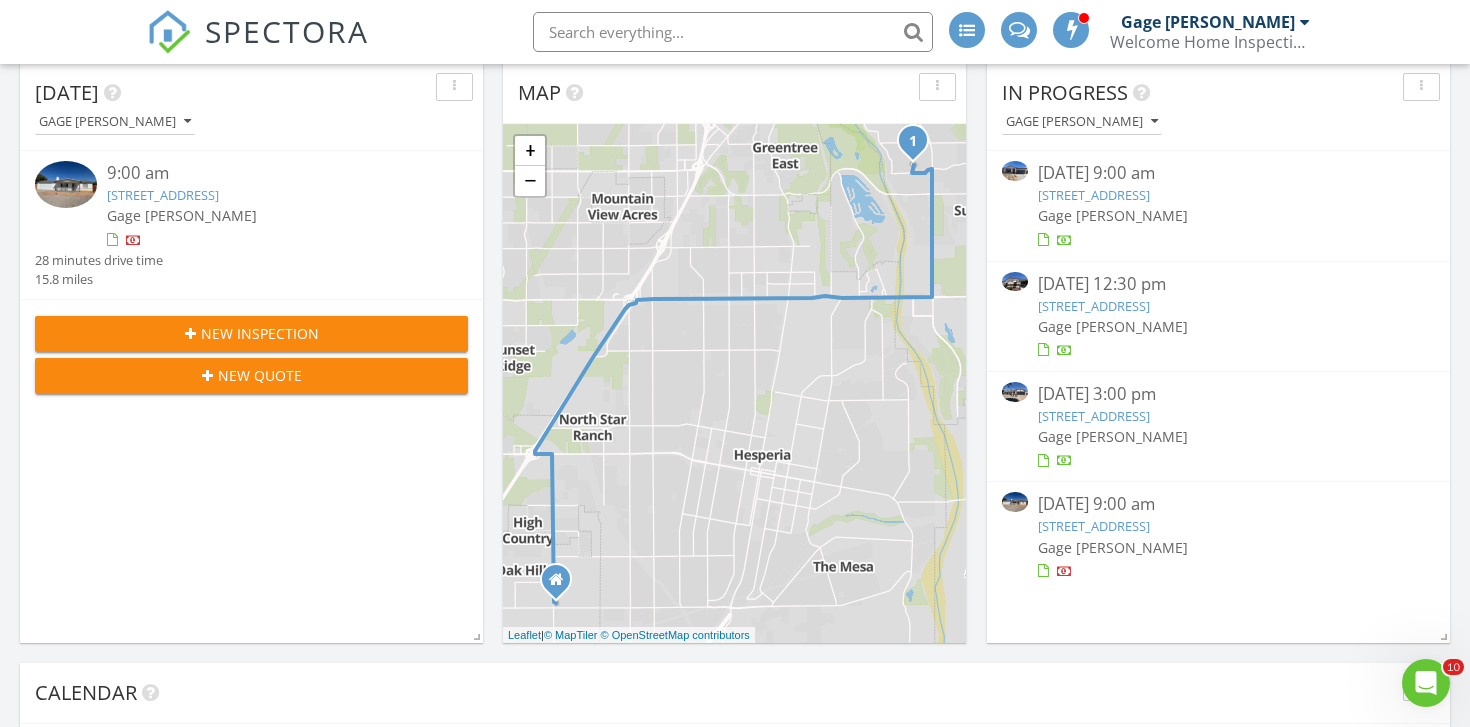 click on "14341 Plymouth St, Hesperia, CA 92344" at bounding box center (1094, 195) 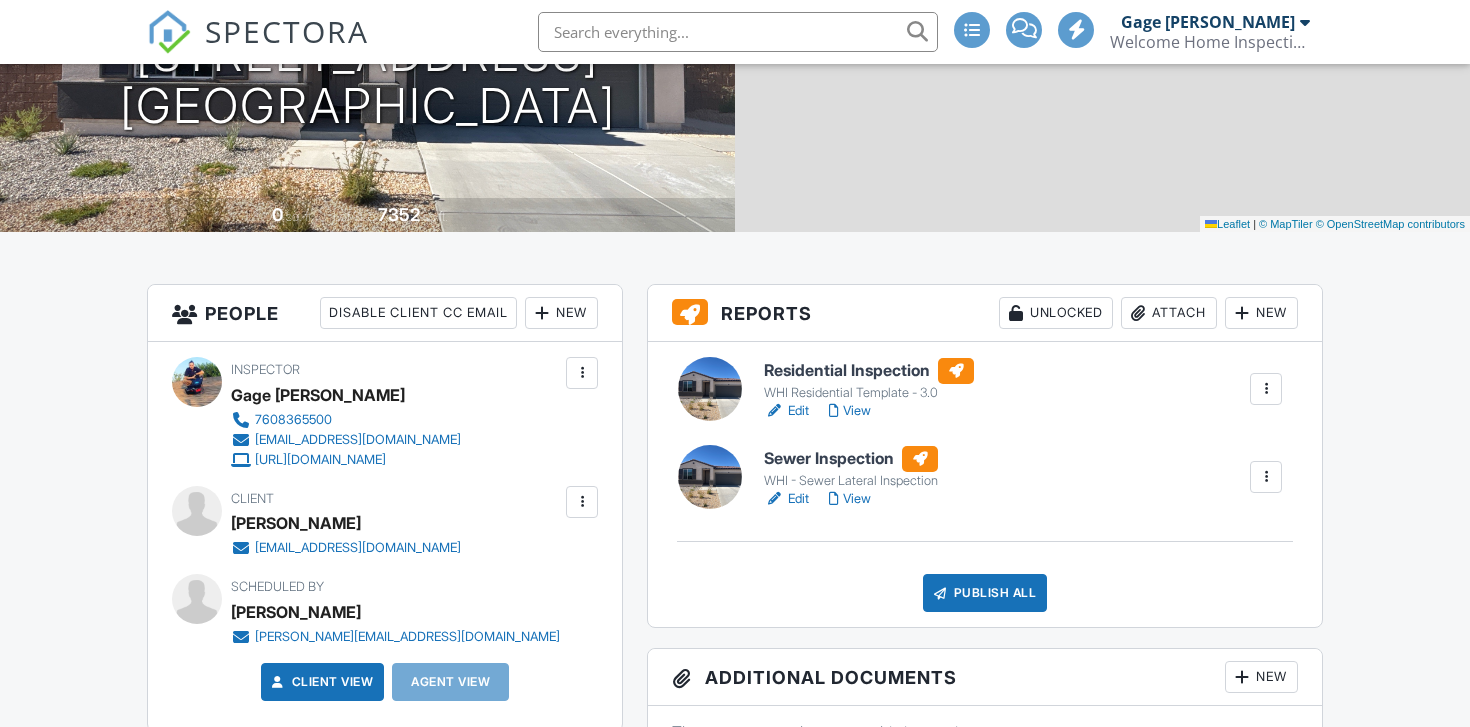 scroll, scrollTop: 474, scrollLeft: 0, axis: vertical 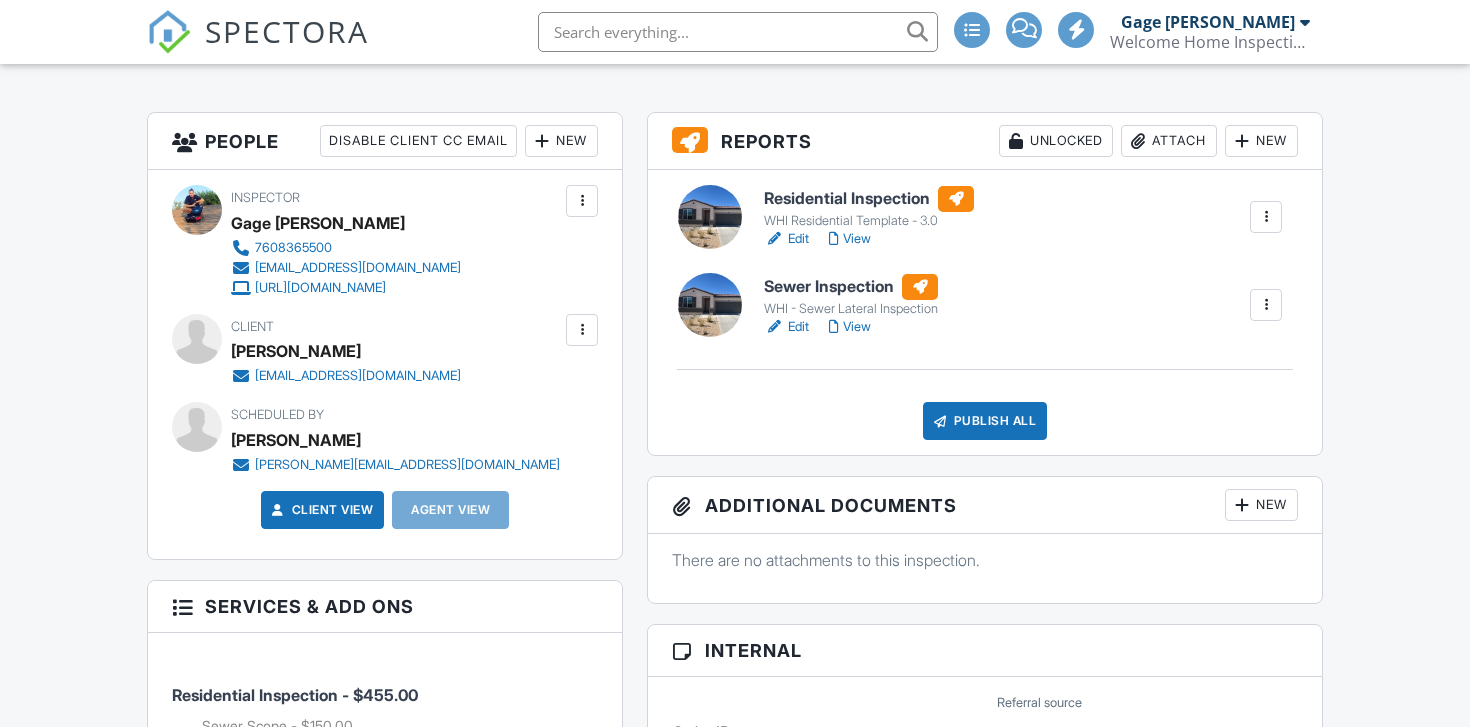 click on "Edit" at bounding box center (786, 239) 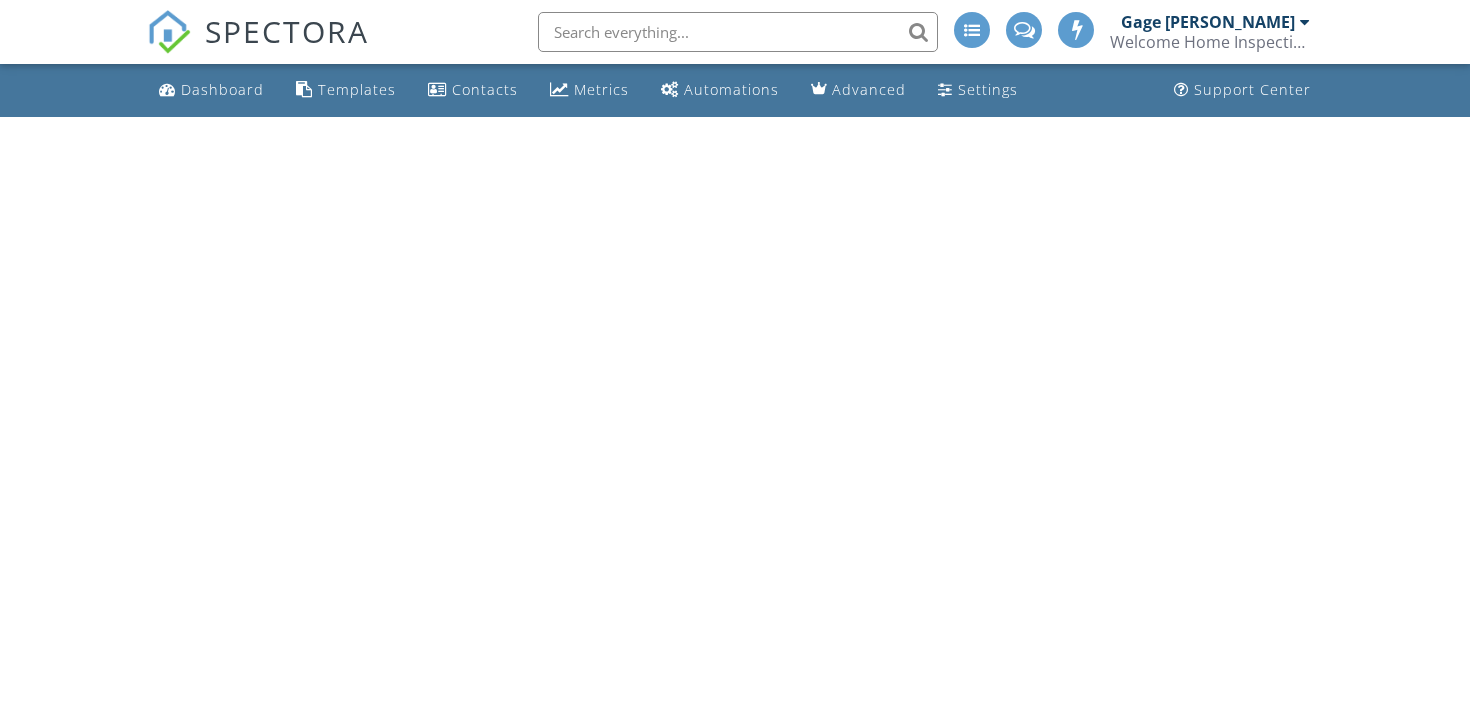 scroll, scrollTop: 0, scrollLeft: 0, axis: both 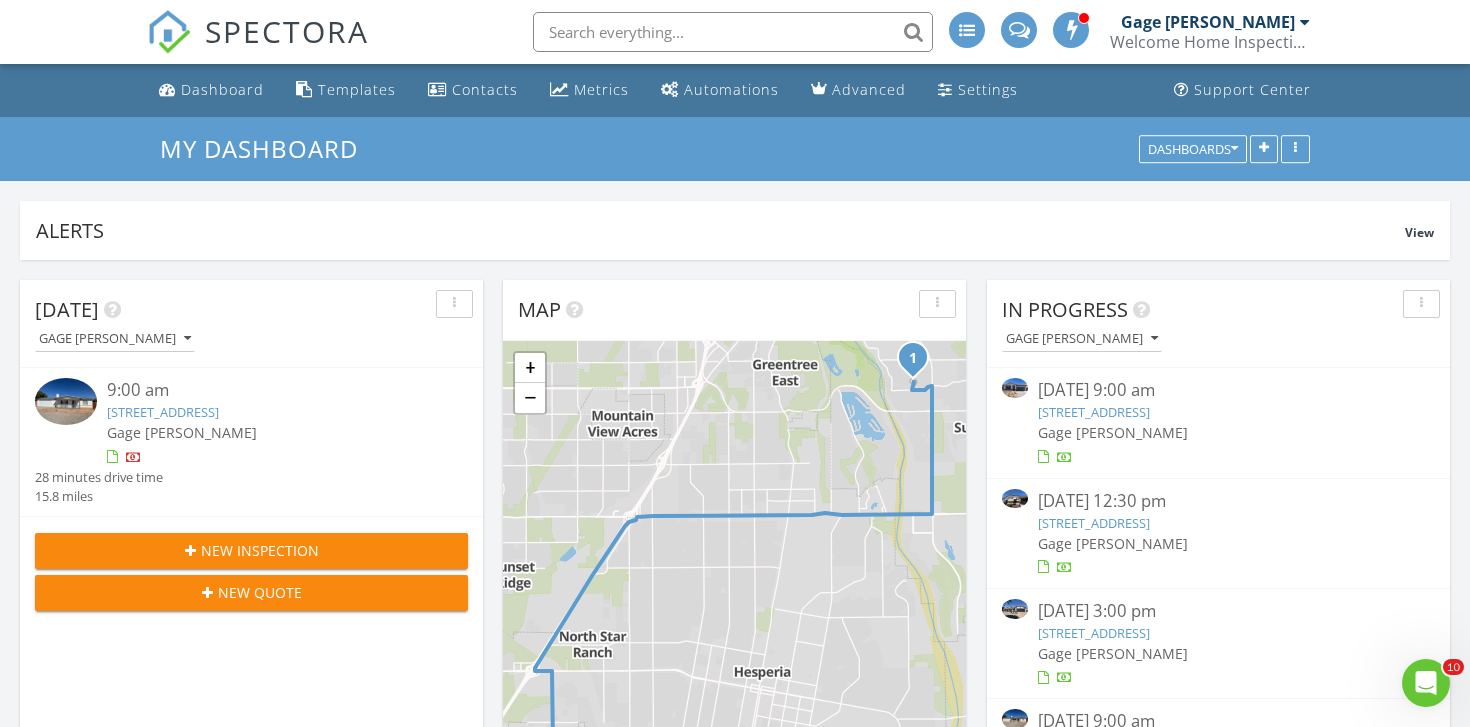 click on "Gage [PERSON_NAME]" at bounding box center [1218, 432] 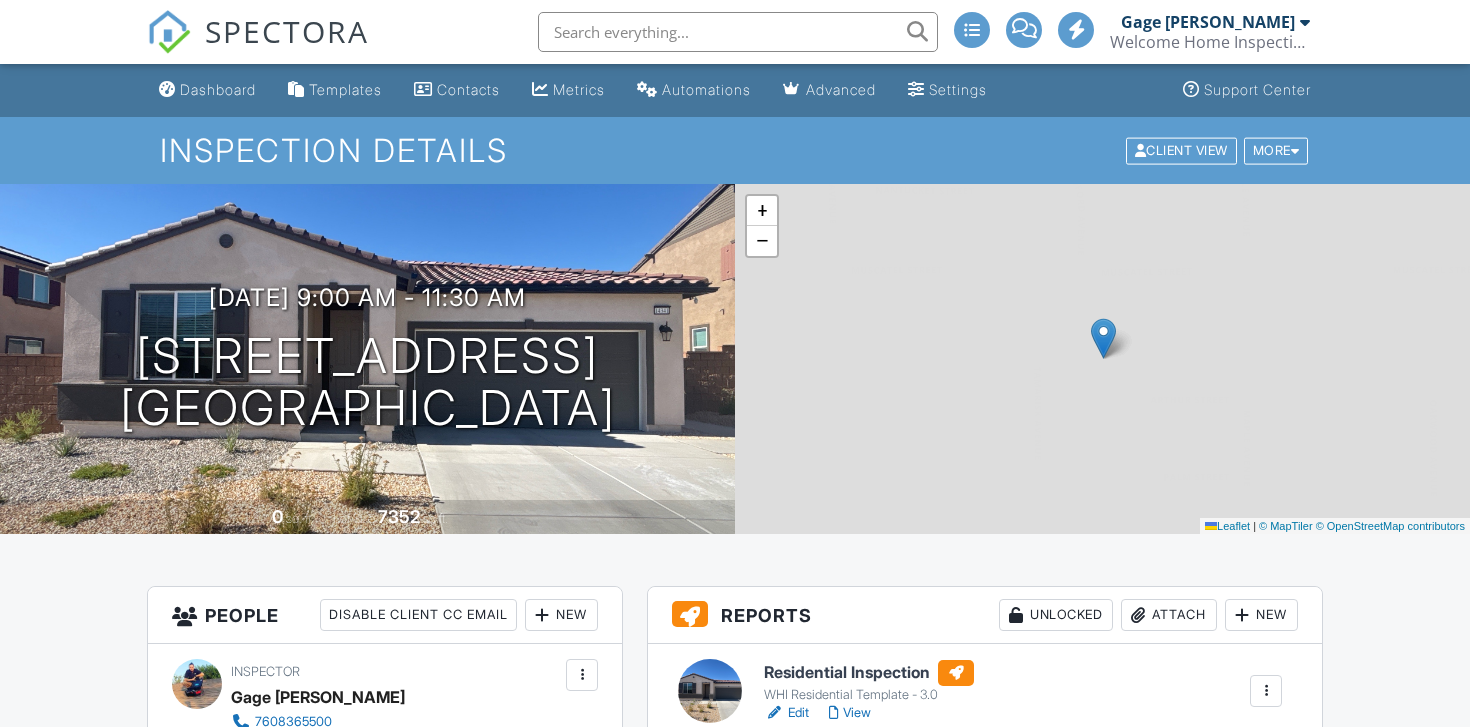 scroll, scrollTop: 0, scrollLeft: 0, axis: both 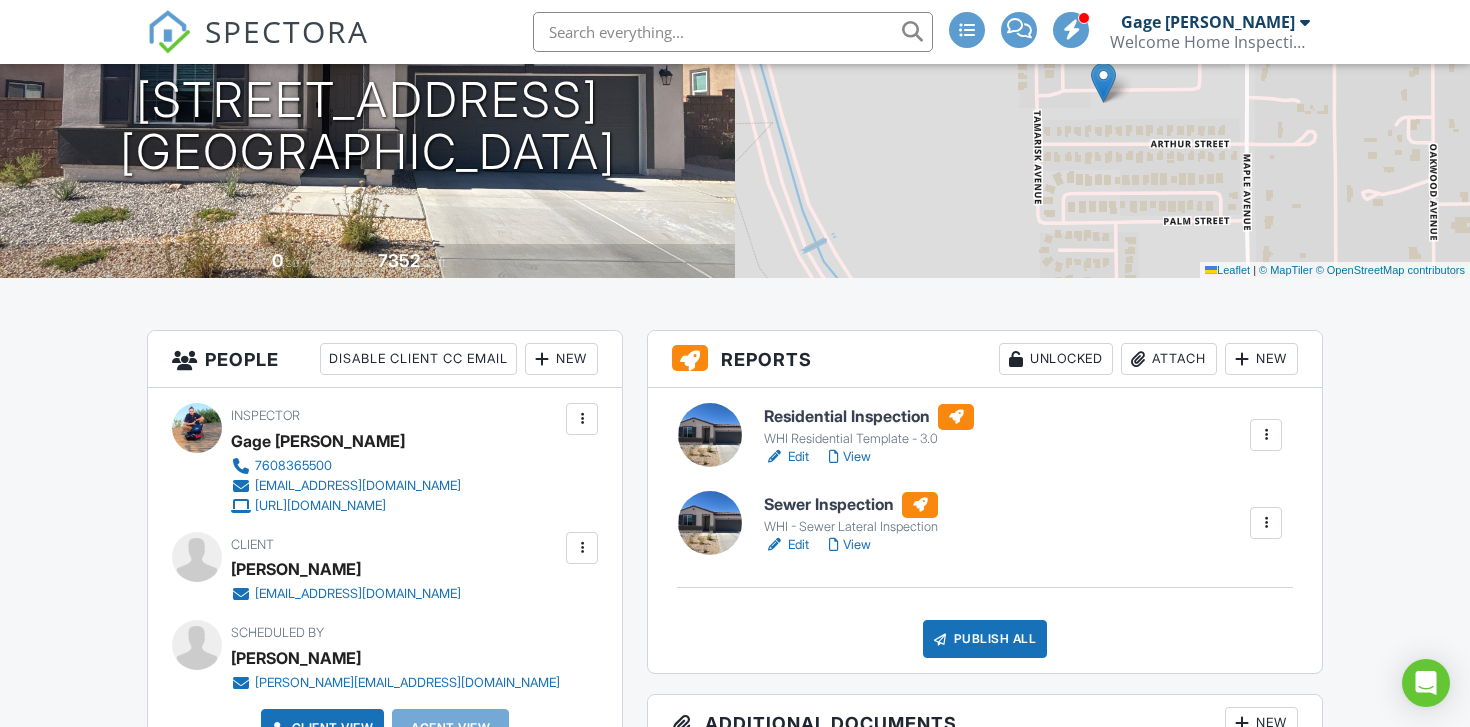 click on "Edit" at bounding box center [786, 545] 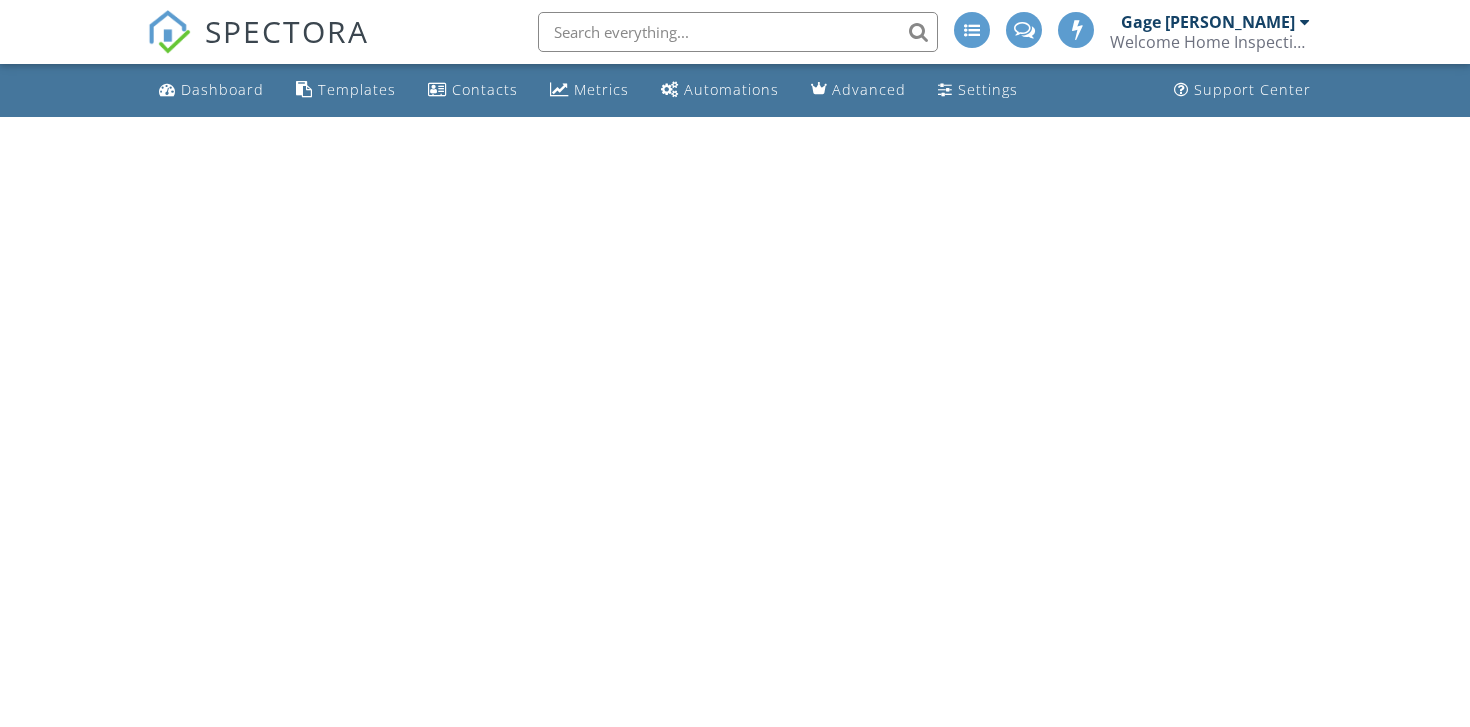 scroll, scrollTop: 0, scrollLeft: 0, axis: both 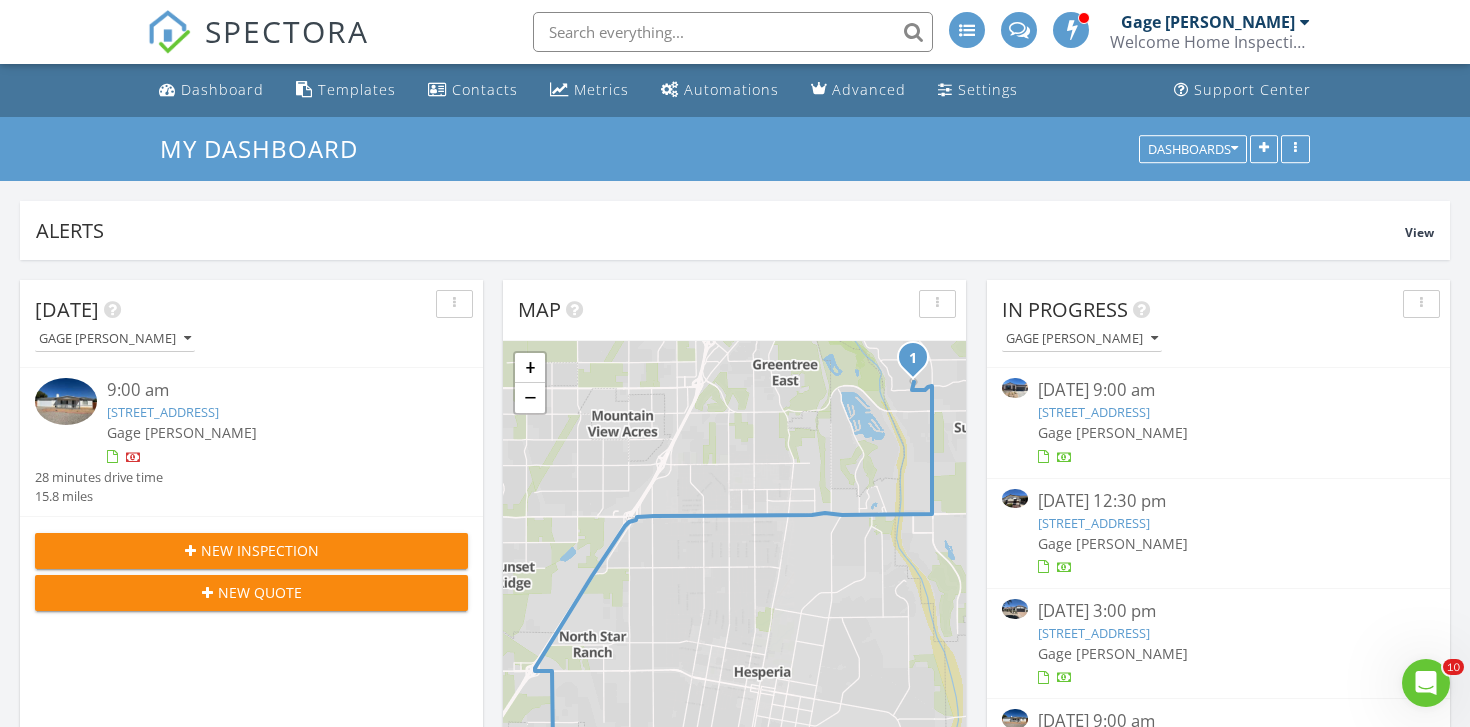 click on "[STREET_ADDRESS]" at bounding box center [1094, 412] 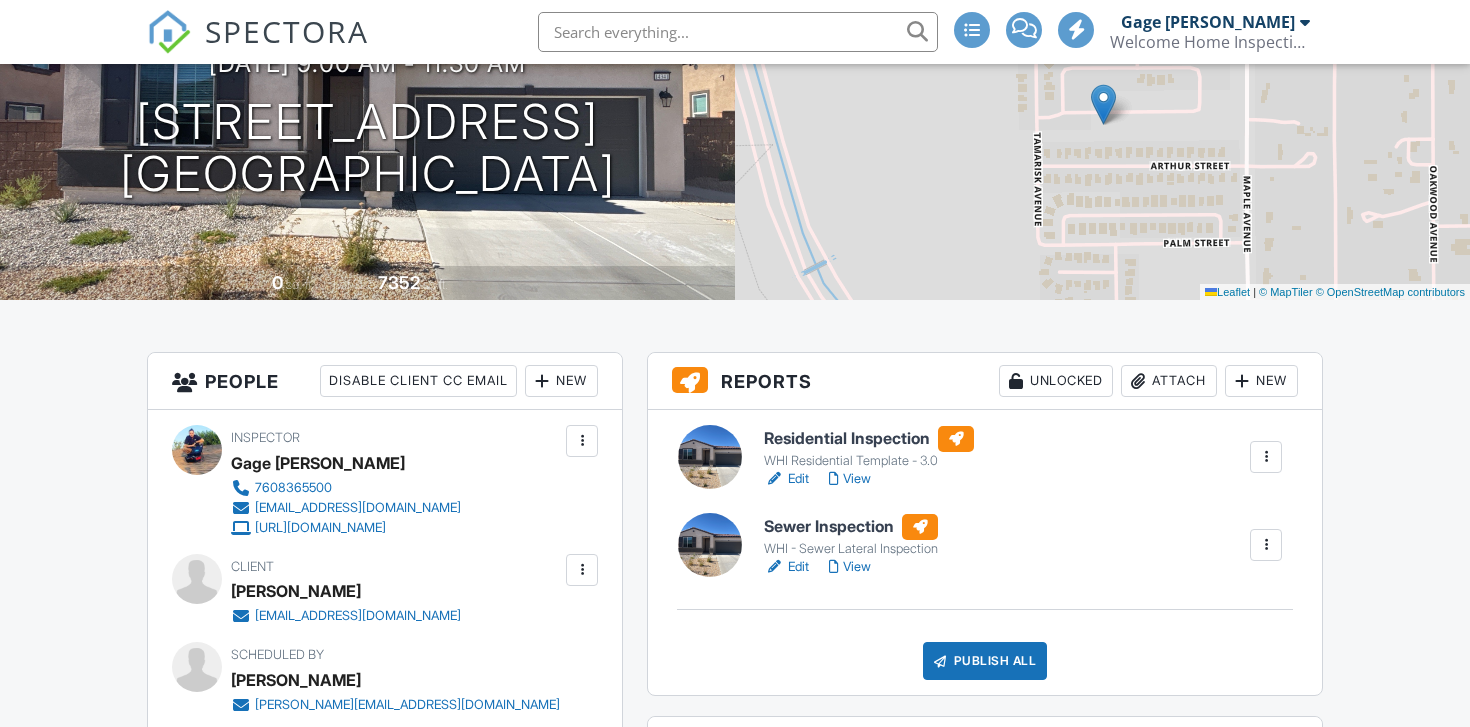 scroll, scrollTop: 318, scrollLeft: 0, axis: vertical 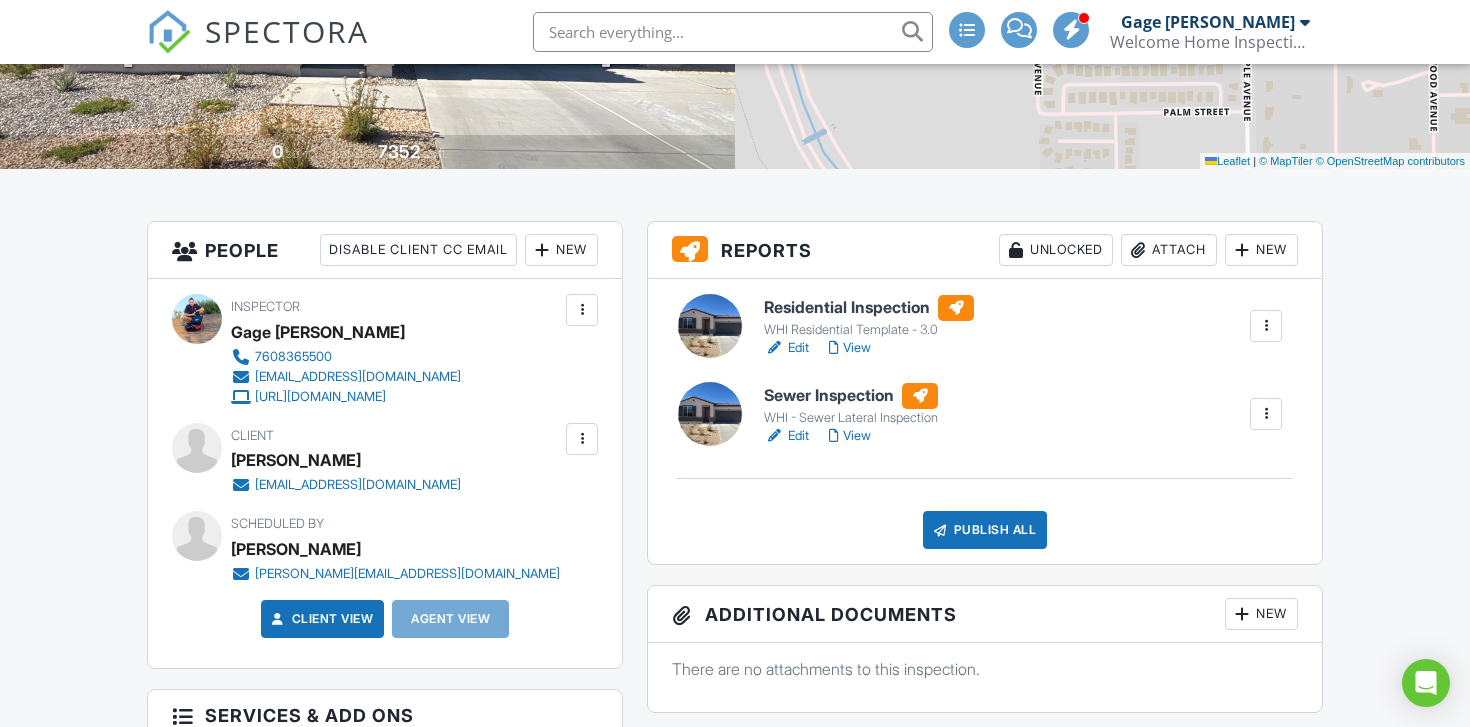 click on "Publish All" at bounding box center [985, 530] 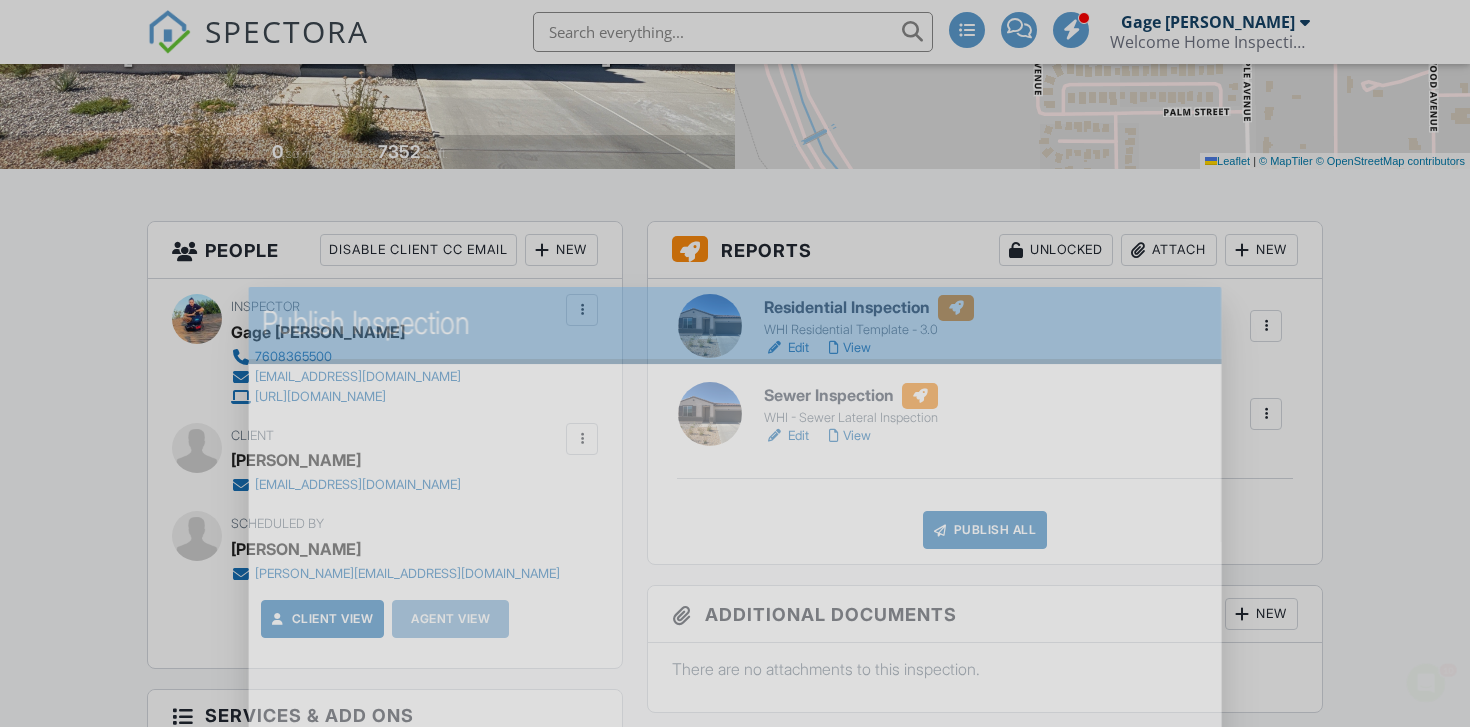 scroll, scrollTop: 0, scrollLeft: 0, axis: both 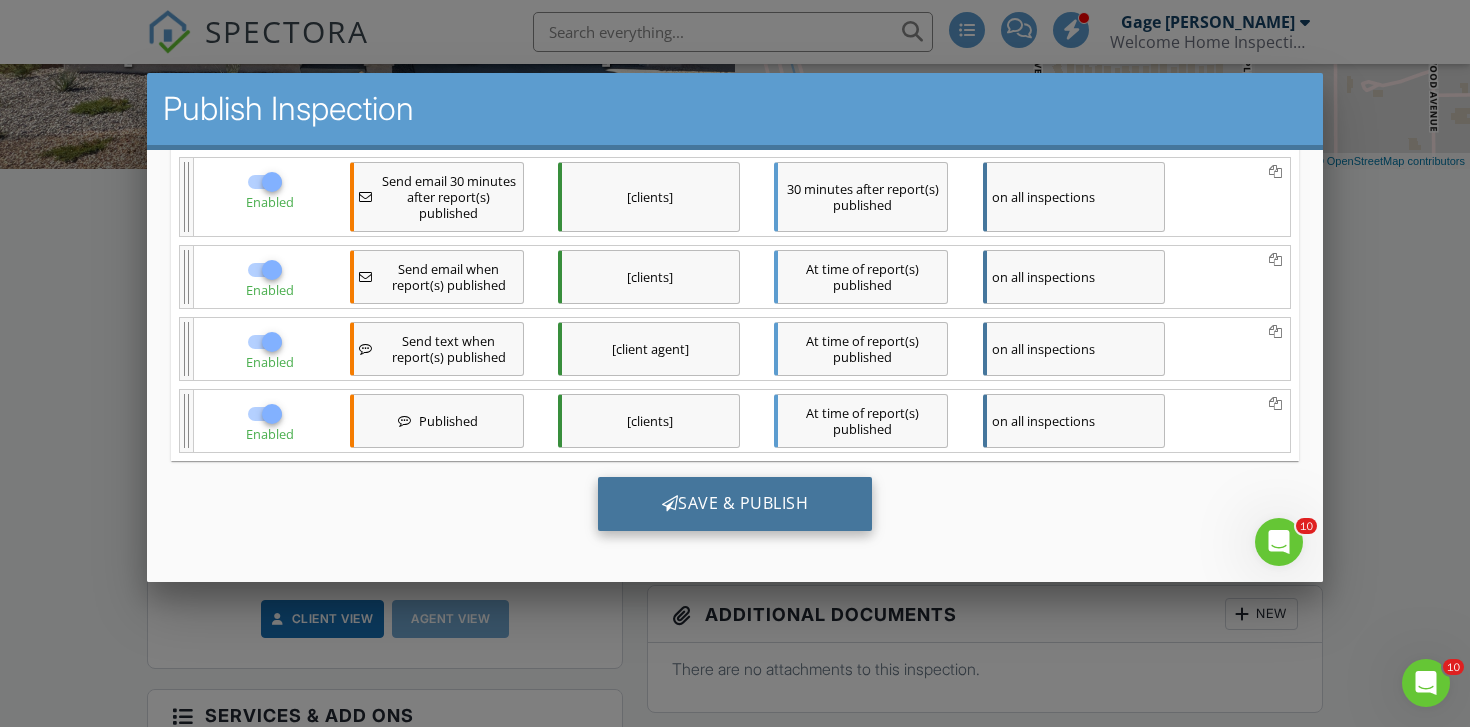 click on "Save & Publish" at bounding box center [735, 503] 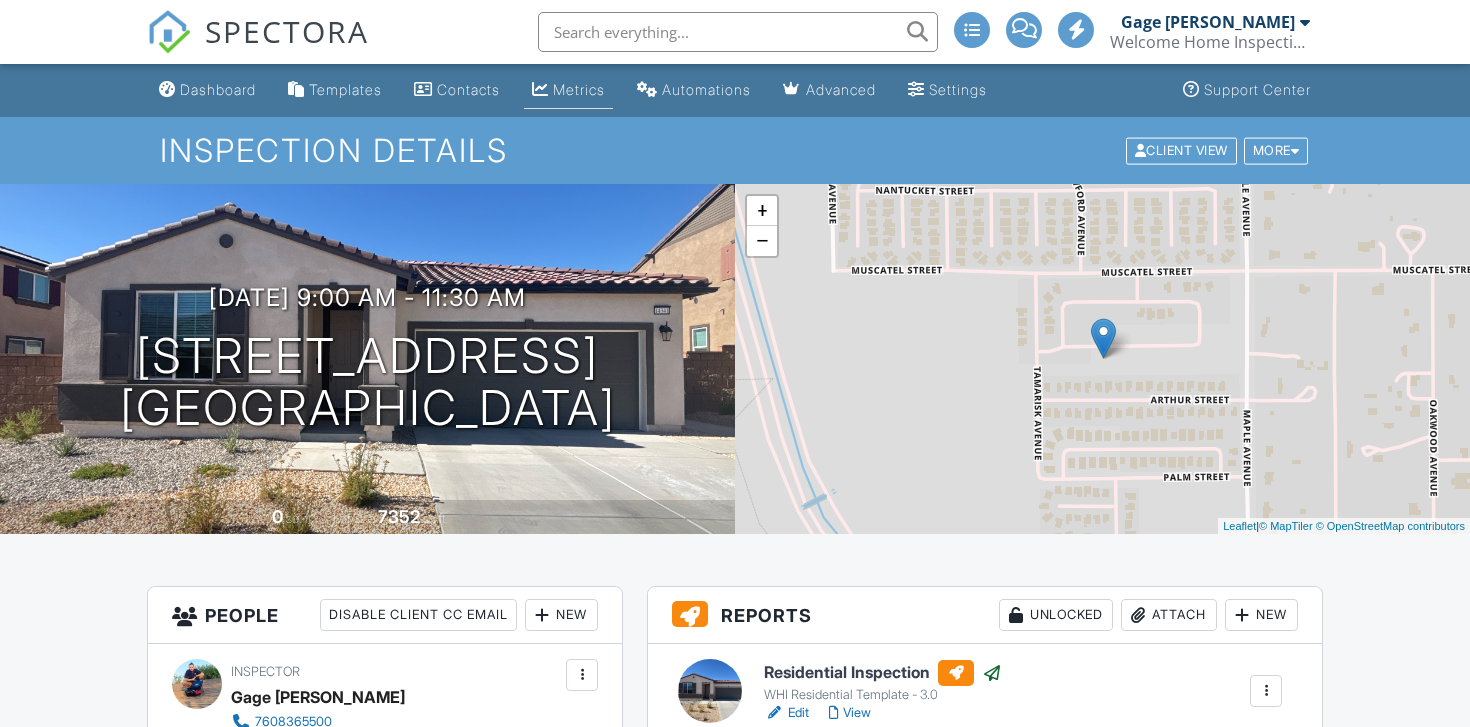 scroll, scrollTop: 0, scrollLeft: 0, axis: both 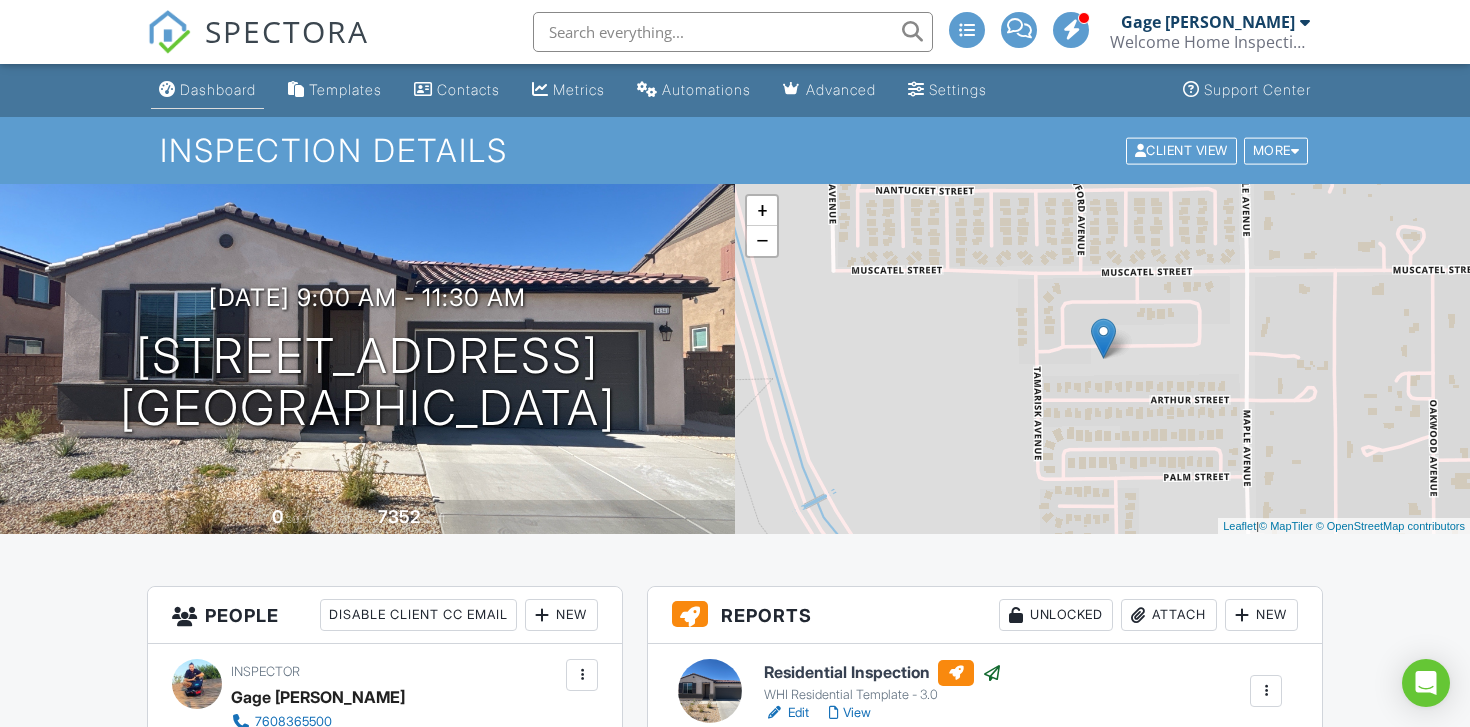 click on "Dashboard" at bounding box center (207, 90) 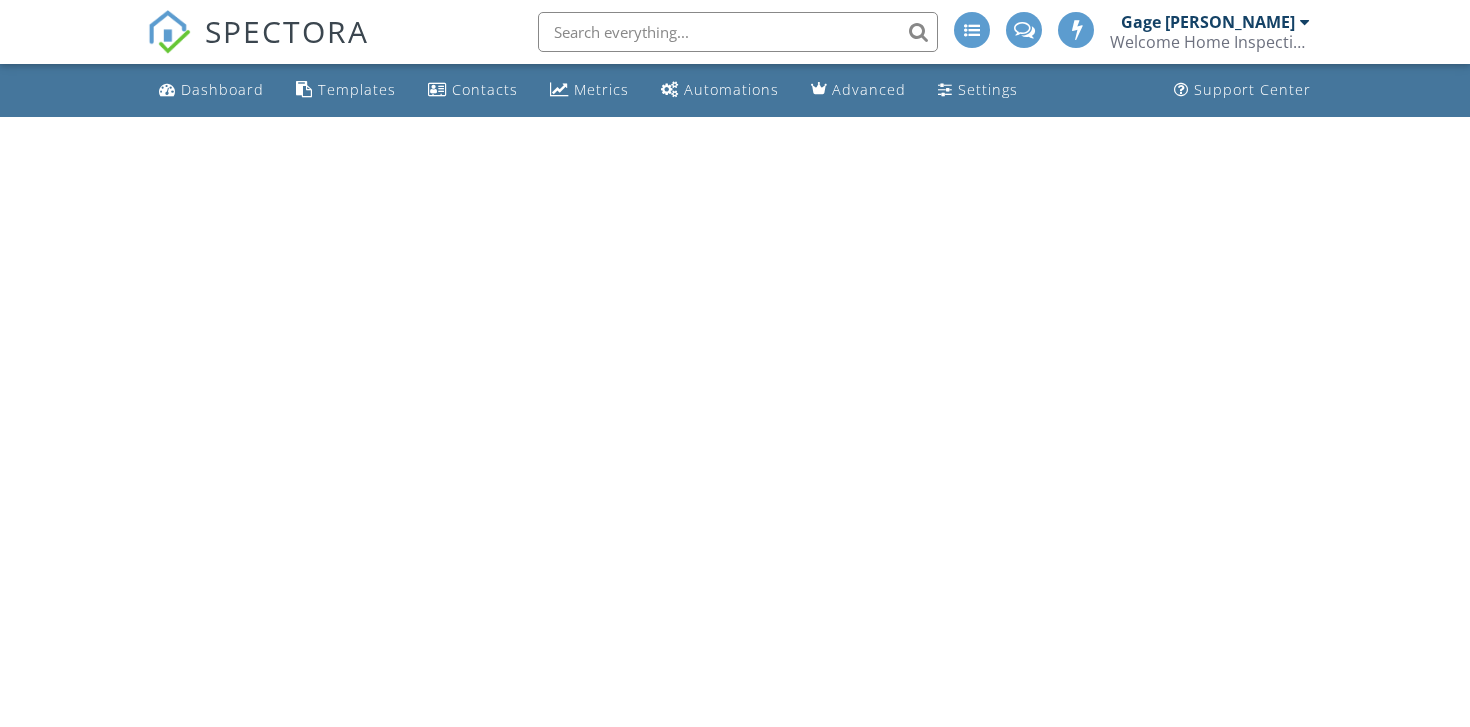 scroll, scrollTop: 0, scrollLeft: 0, axis: both 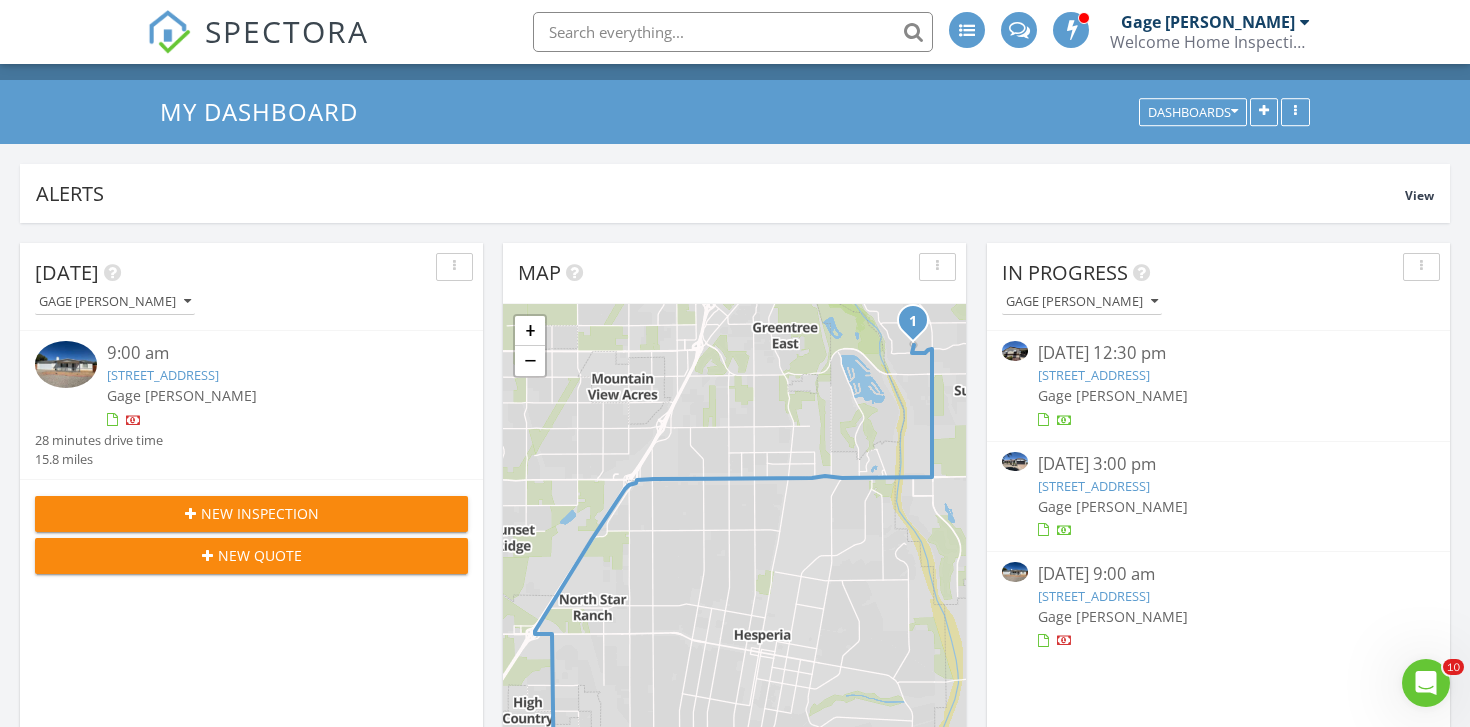 click on "9161 Santa Fe Ave E 17, Hesperia, CA 92345" at bounding box center (1094, 375) 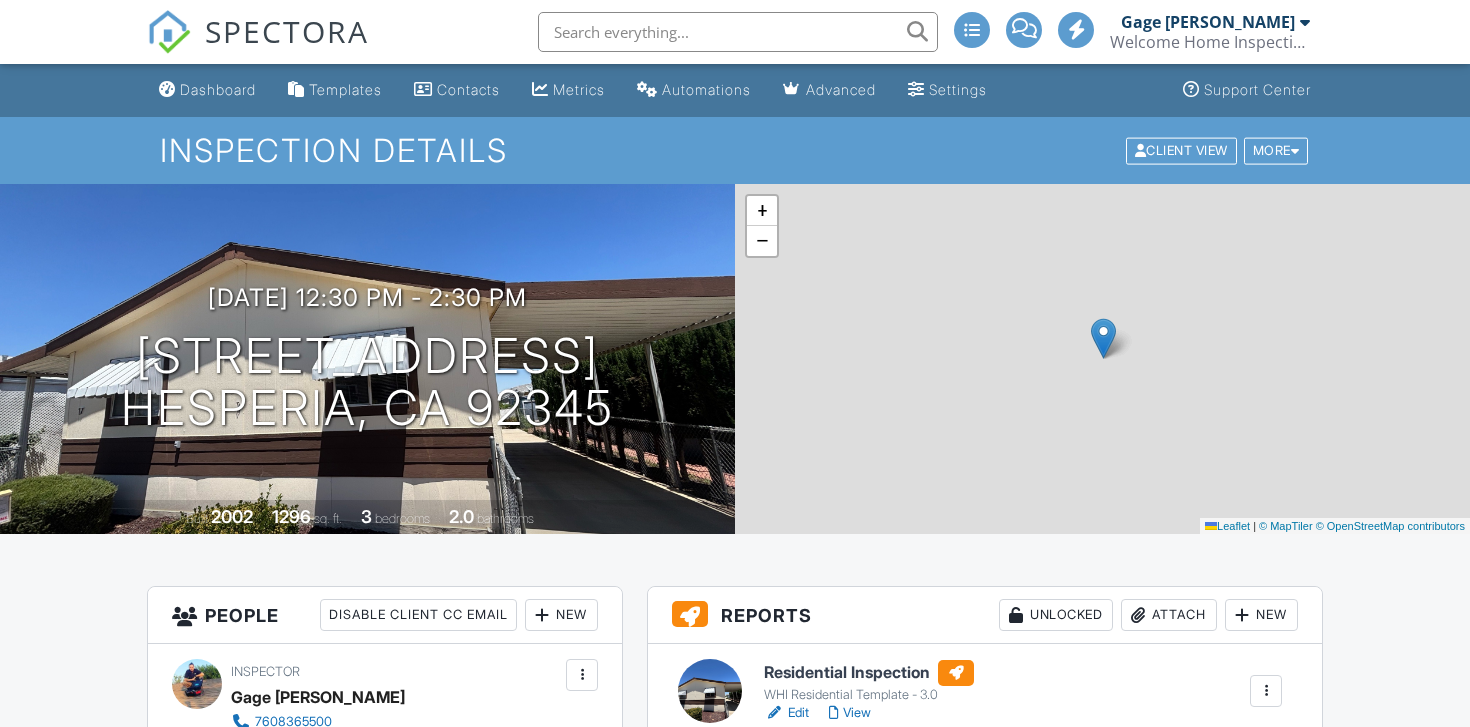 scroll, scrollTop: 386, scrollLeft: 0, axis: vertical 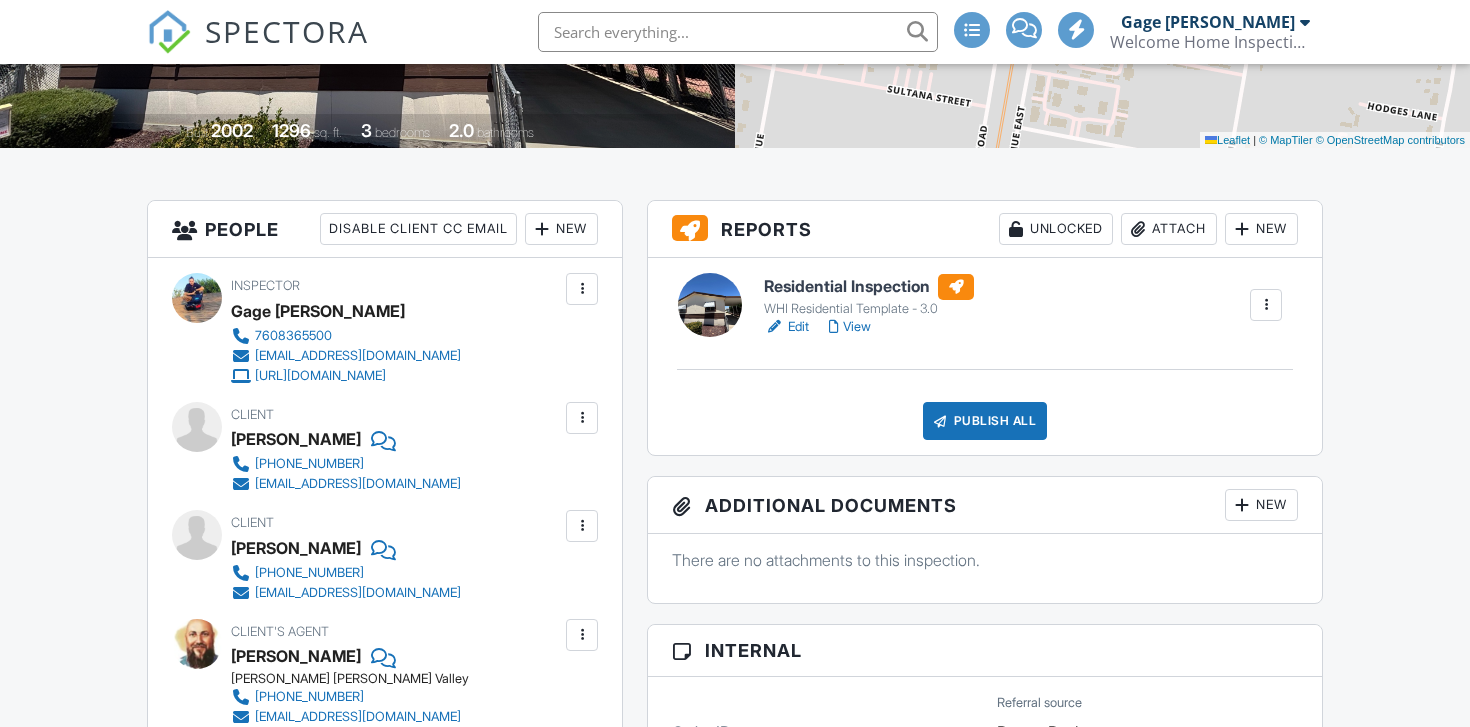 click on "Edit" at bounding box center [786, 327] 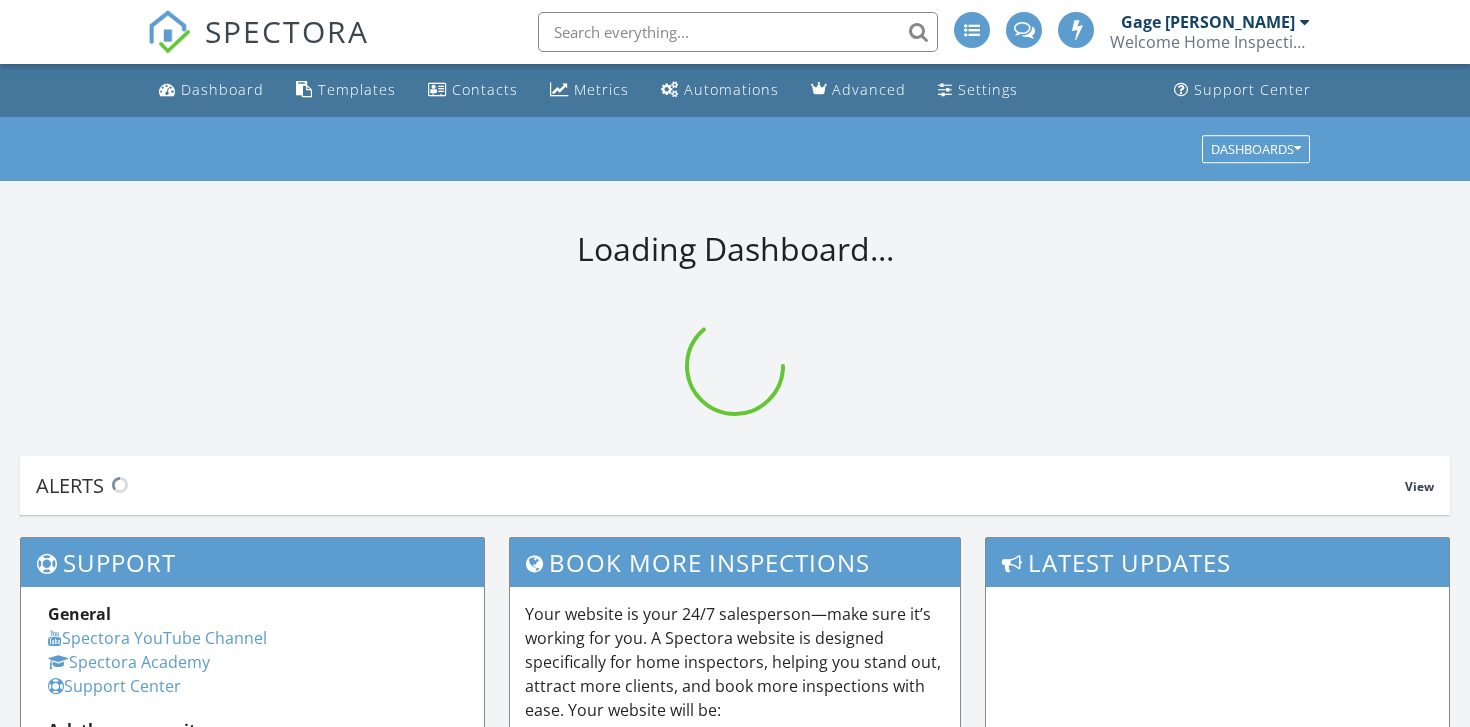 scroll, scrollTop: 0, scrollLeft: 0, axis: both 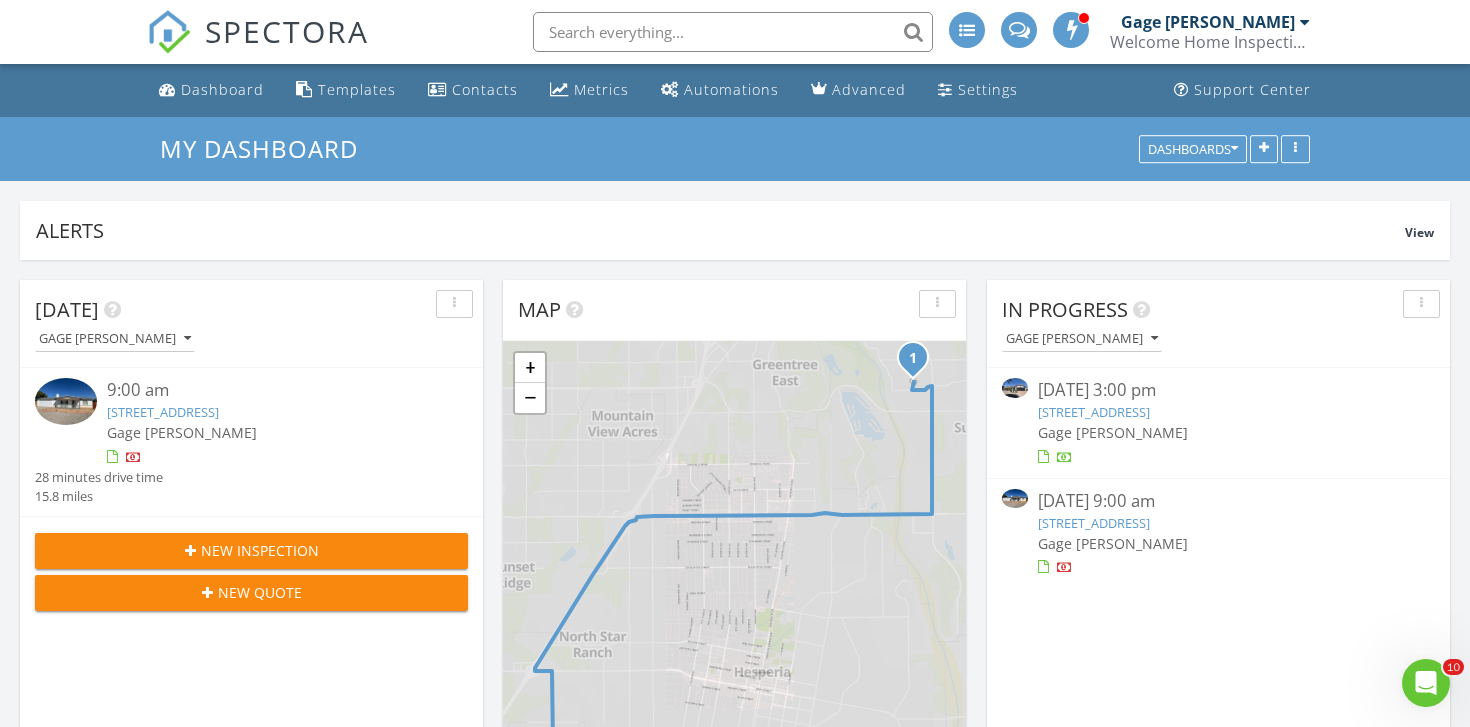 click on "13270 Candleberry Ln, Victorville, CA 92395" at bounding box center [1094, 412] 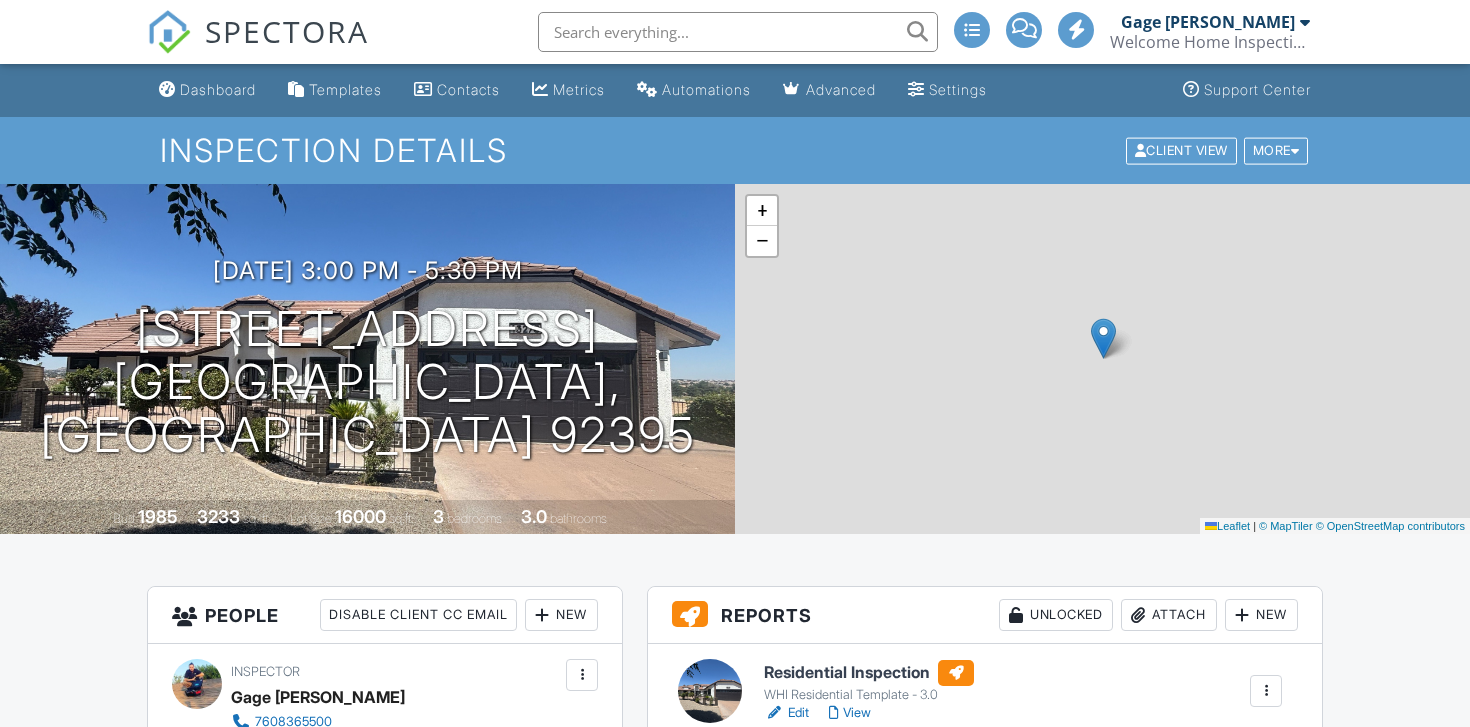 scroll, scrollTop: 325, scrollLeft: 0, axis: vertical 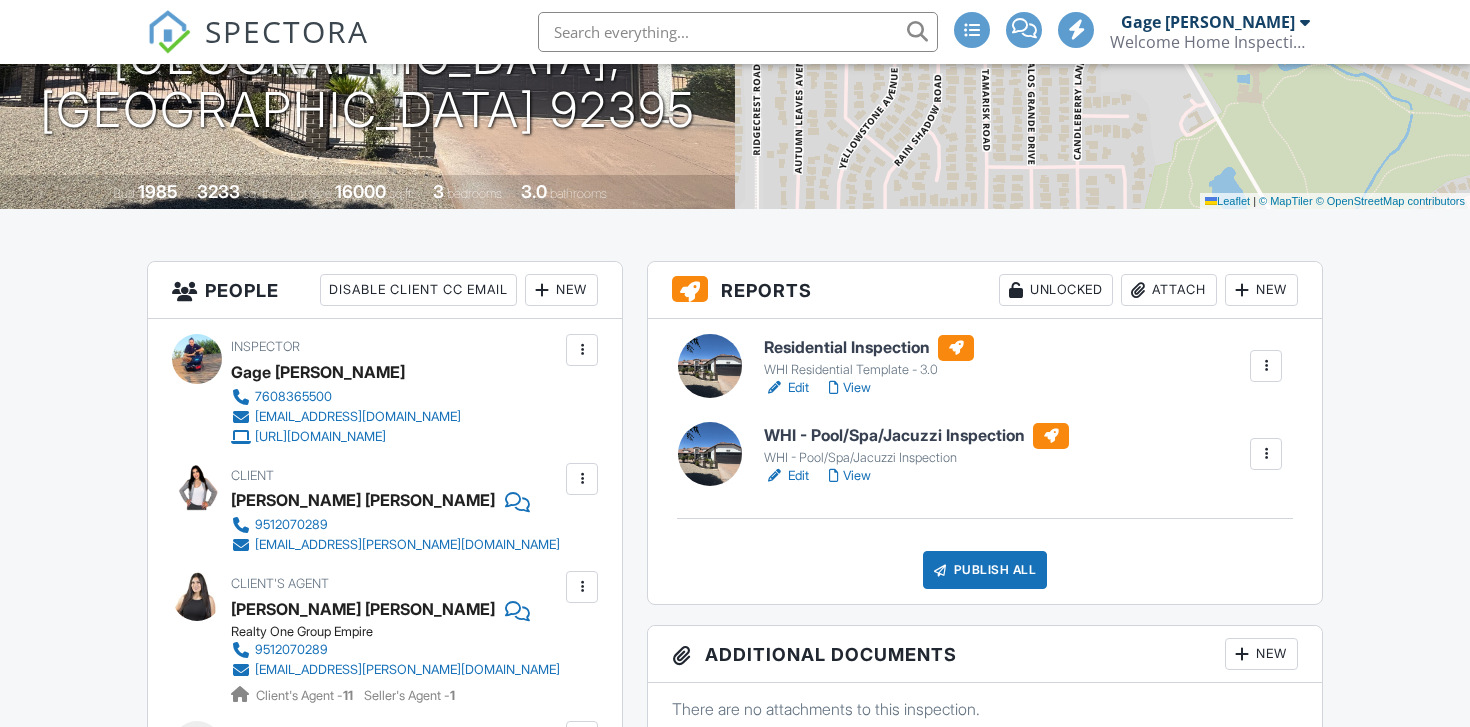 click on "Edit" at bounding box center [786, 388] 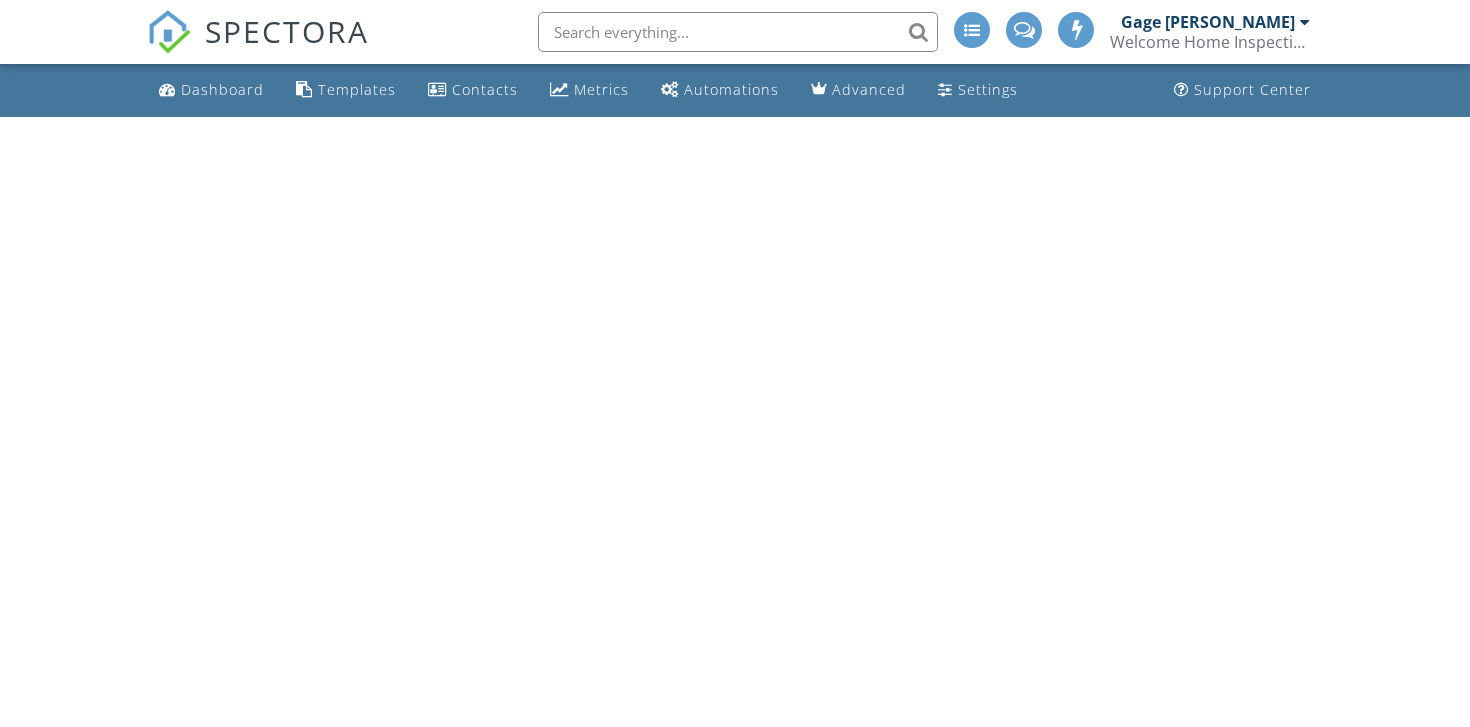 scroll, scrollTop: 0, scrollLeft: 0, axis: both 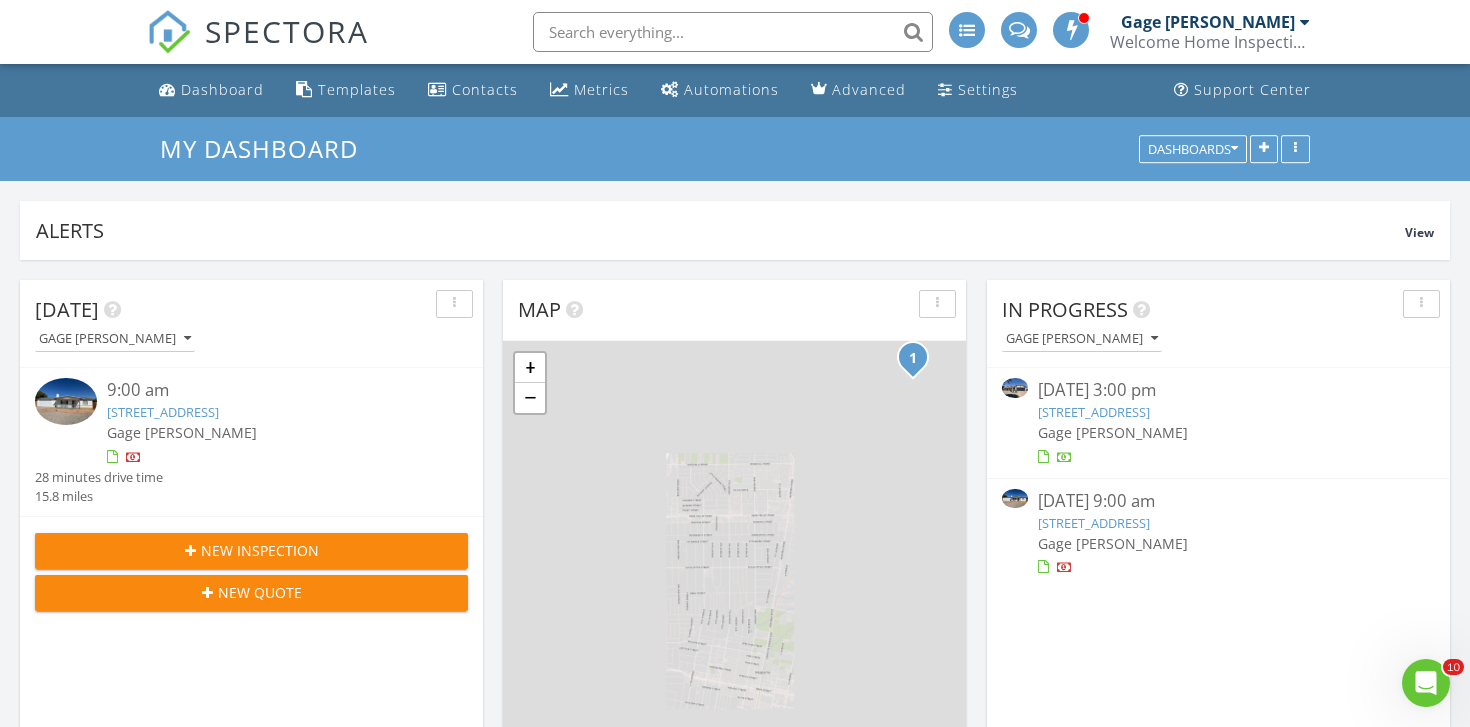 click on "13270 Candleberry Ln, Victorville, CA 92395" at bounding box center [1094, 412] 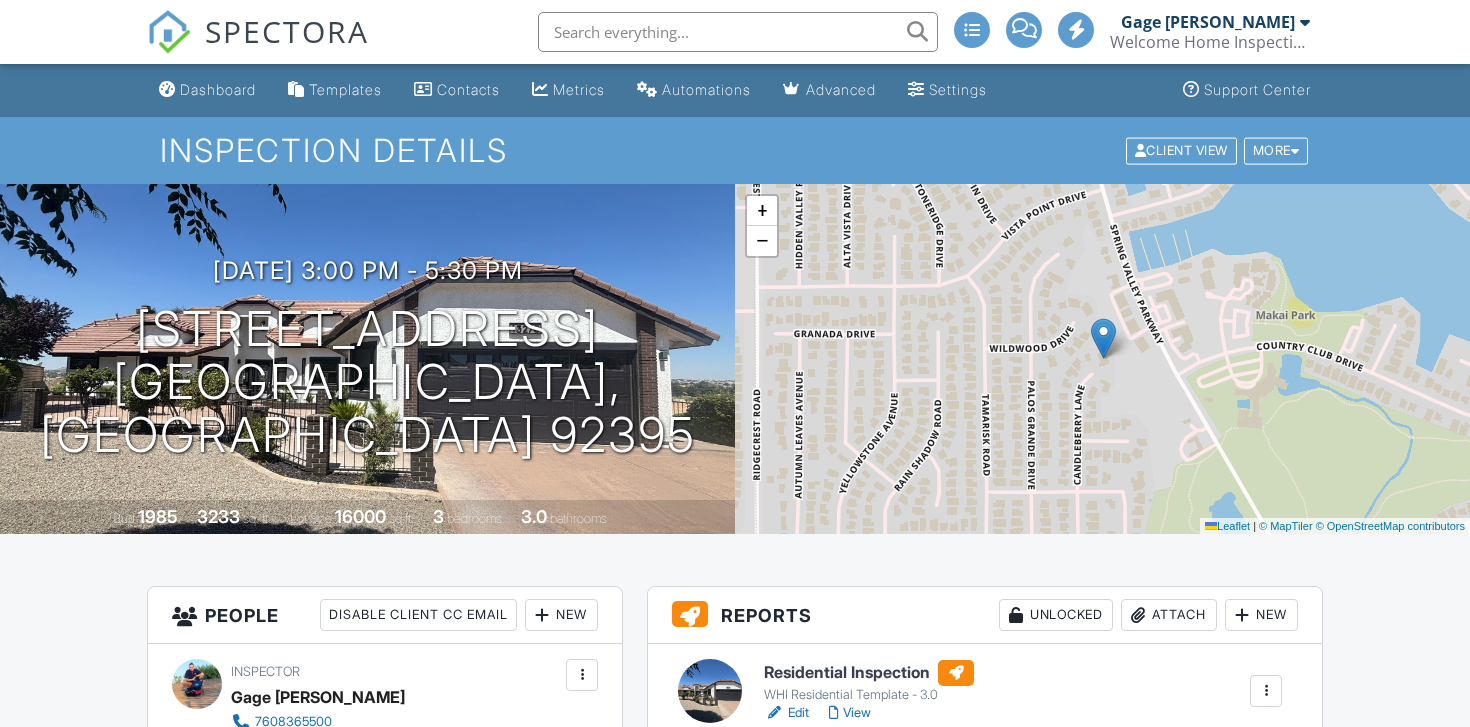 scroll, scrollTop: 378, scrollLeft: 0, axis: vertical 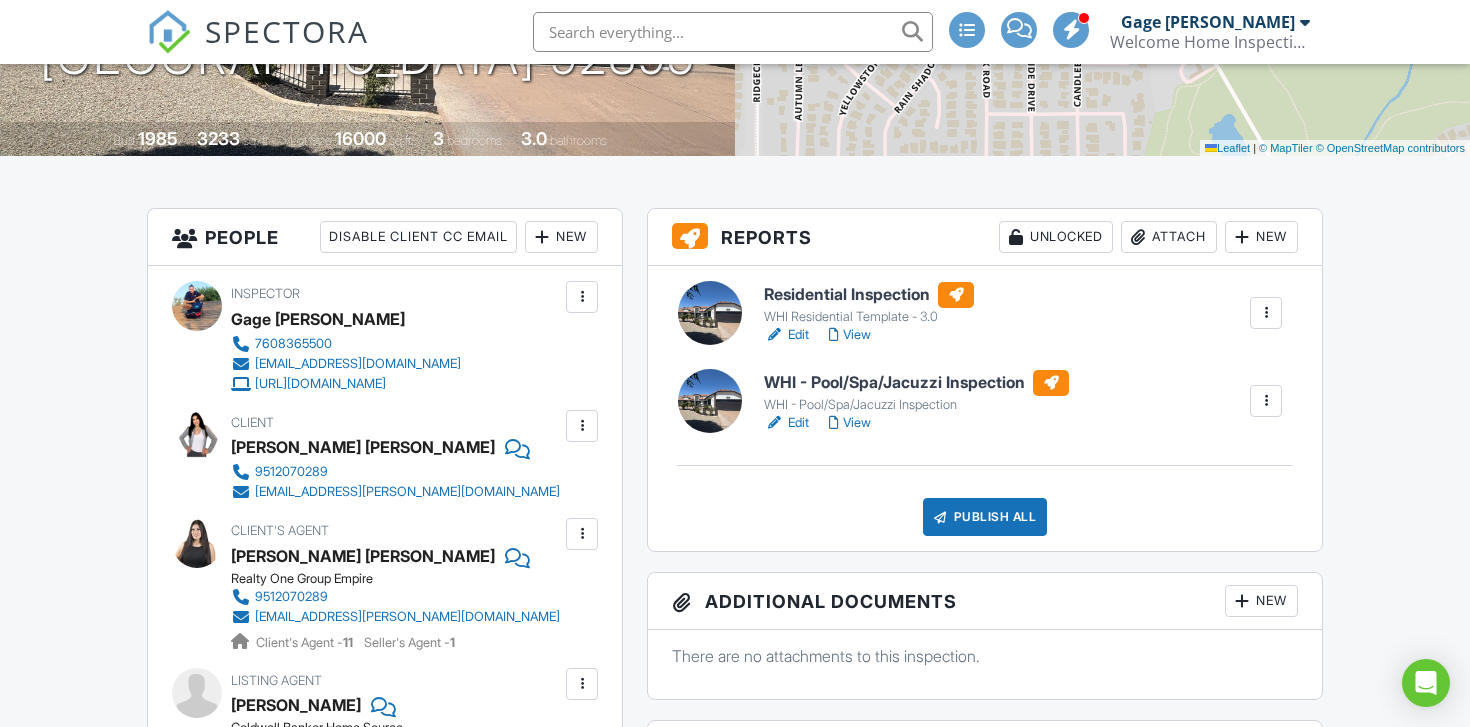 click on "Edit" at bounding box center [786, 423] 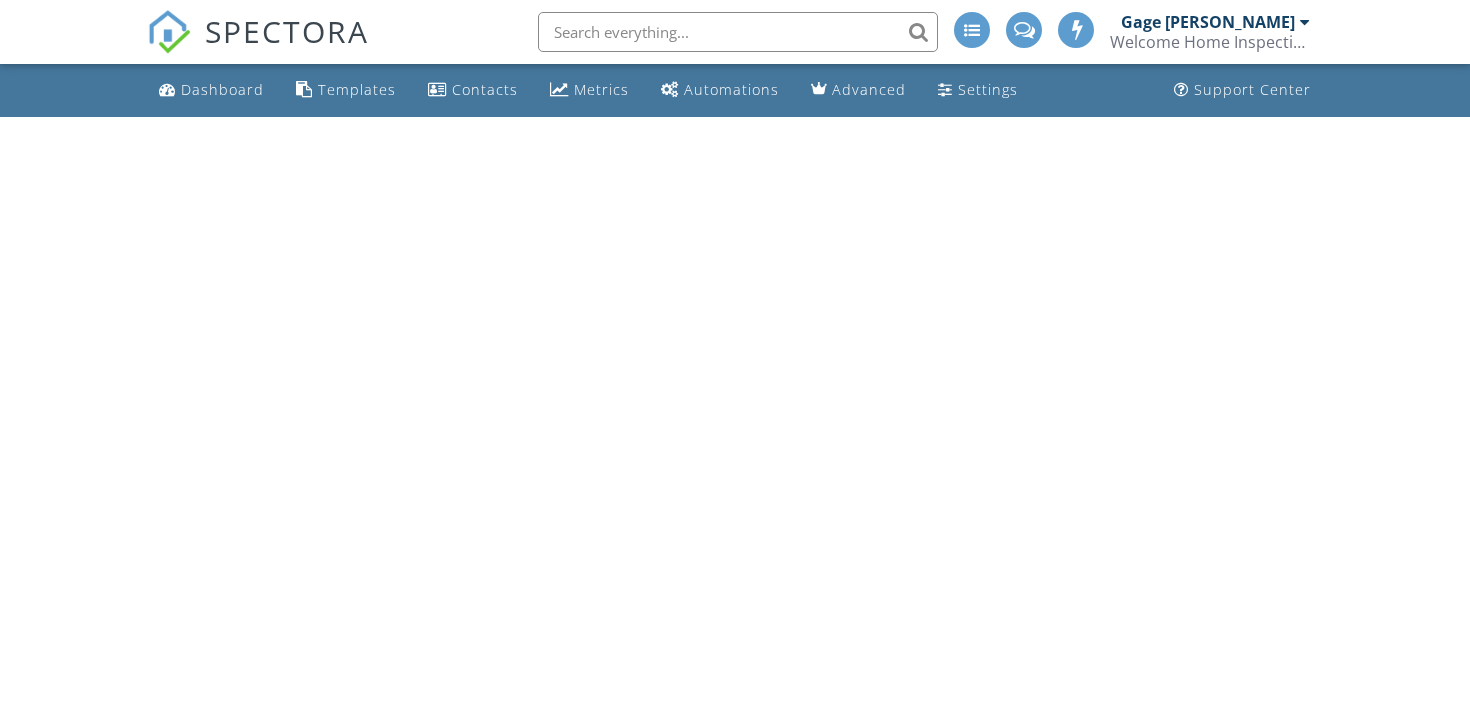 scroll, scrollTop: 0, scrollLeft: 0, axis: both 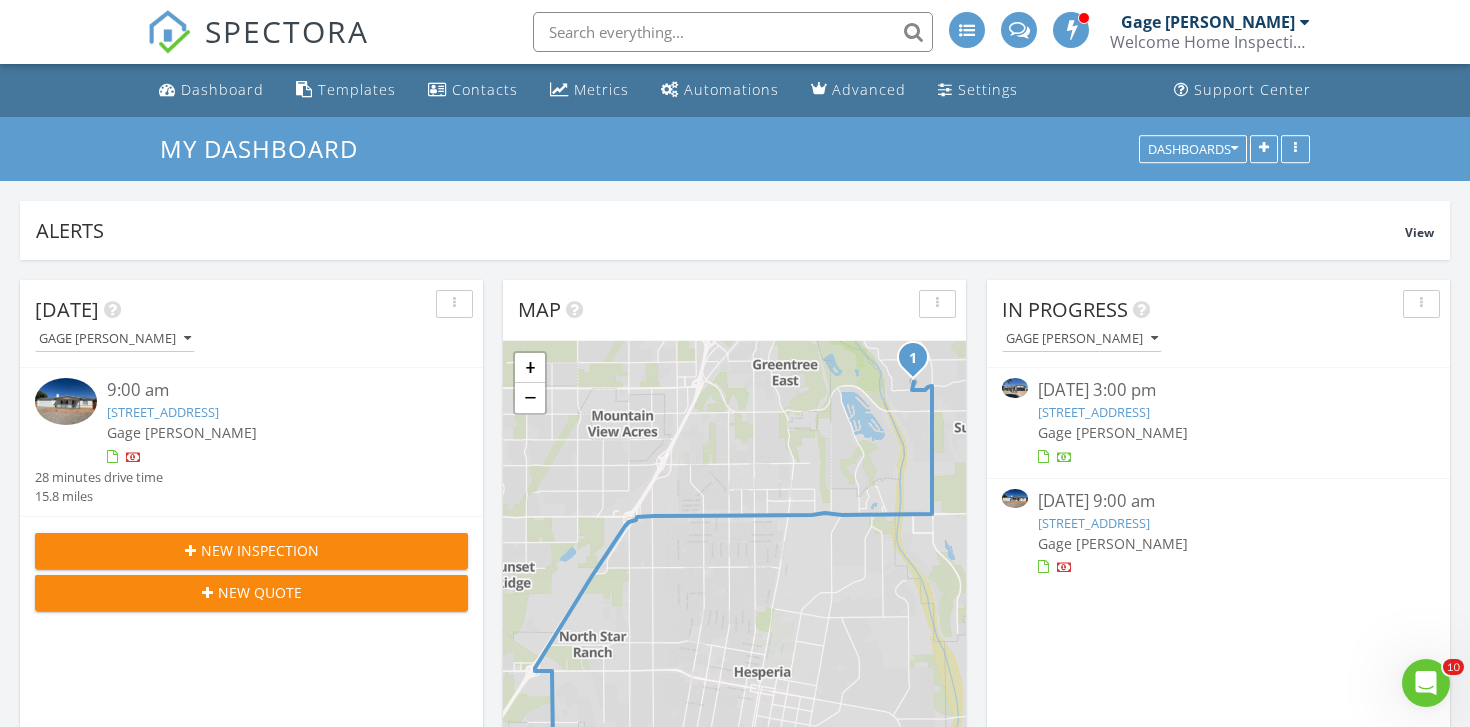 click on "13270 Candleberry Ln, Victorville, CA 92395" at bounding box center (1094, 412) 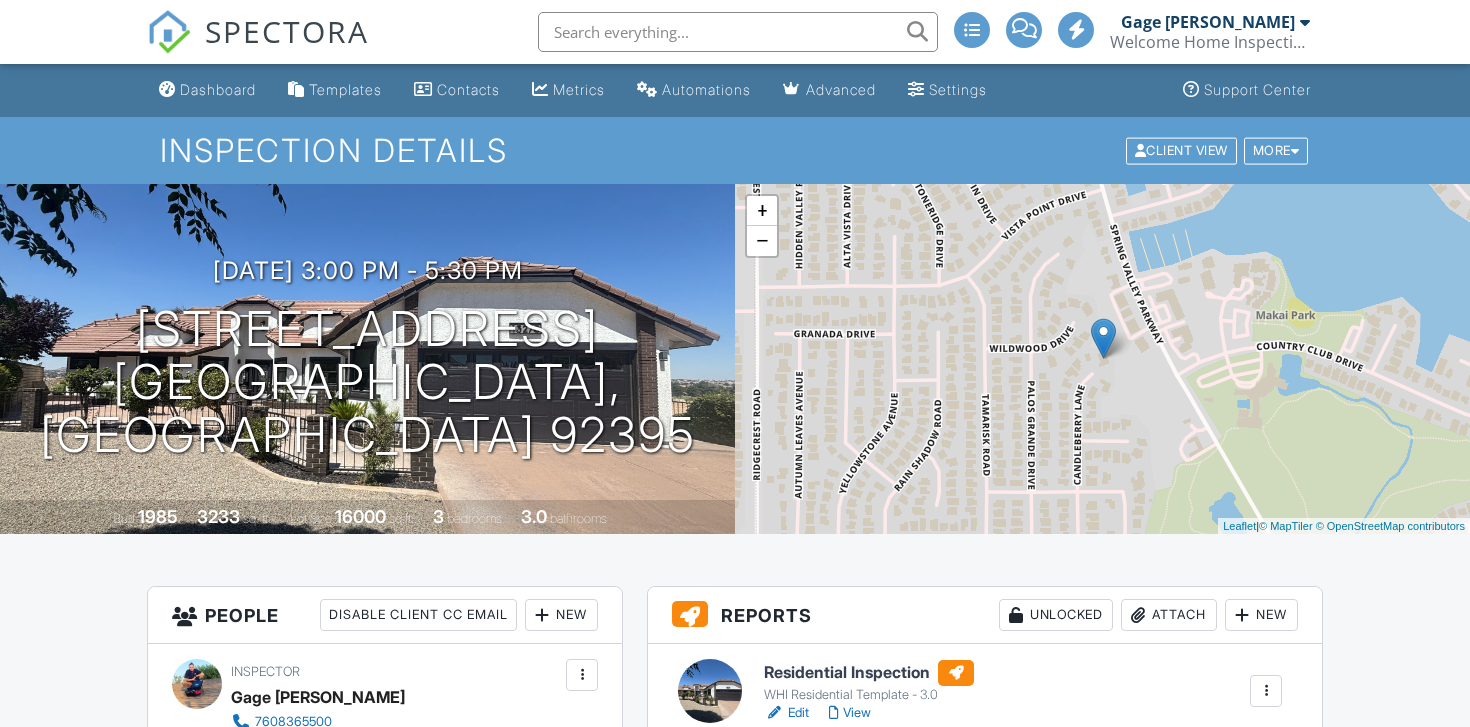 scroll, scrollTop: 372, scrollLeft: 0, axis: vertical 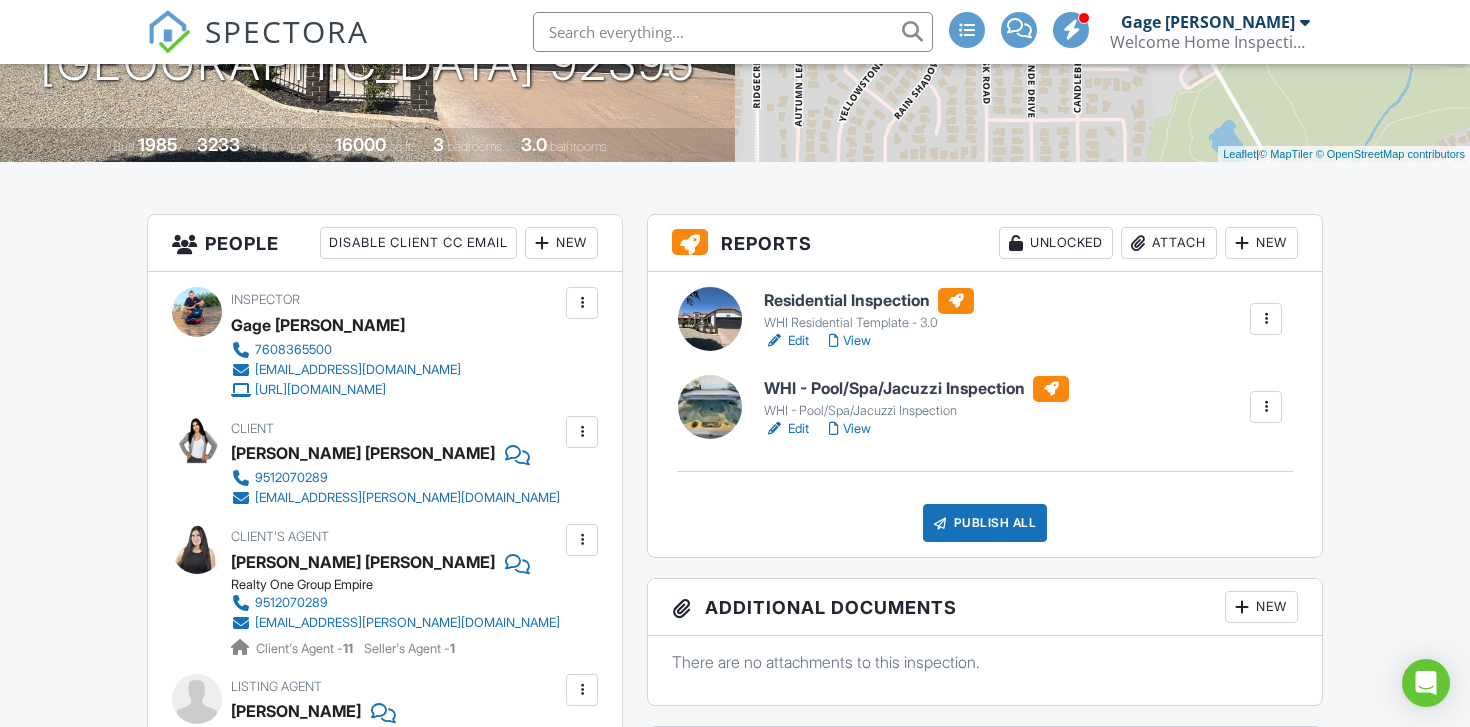 click on "Publish All" at bounding box center (985, 523) 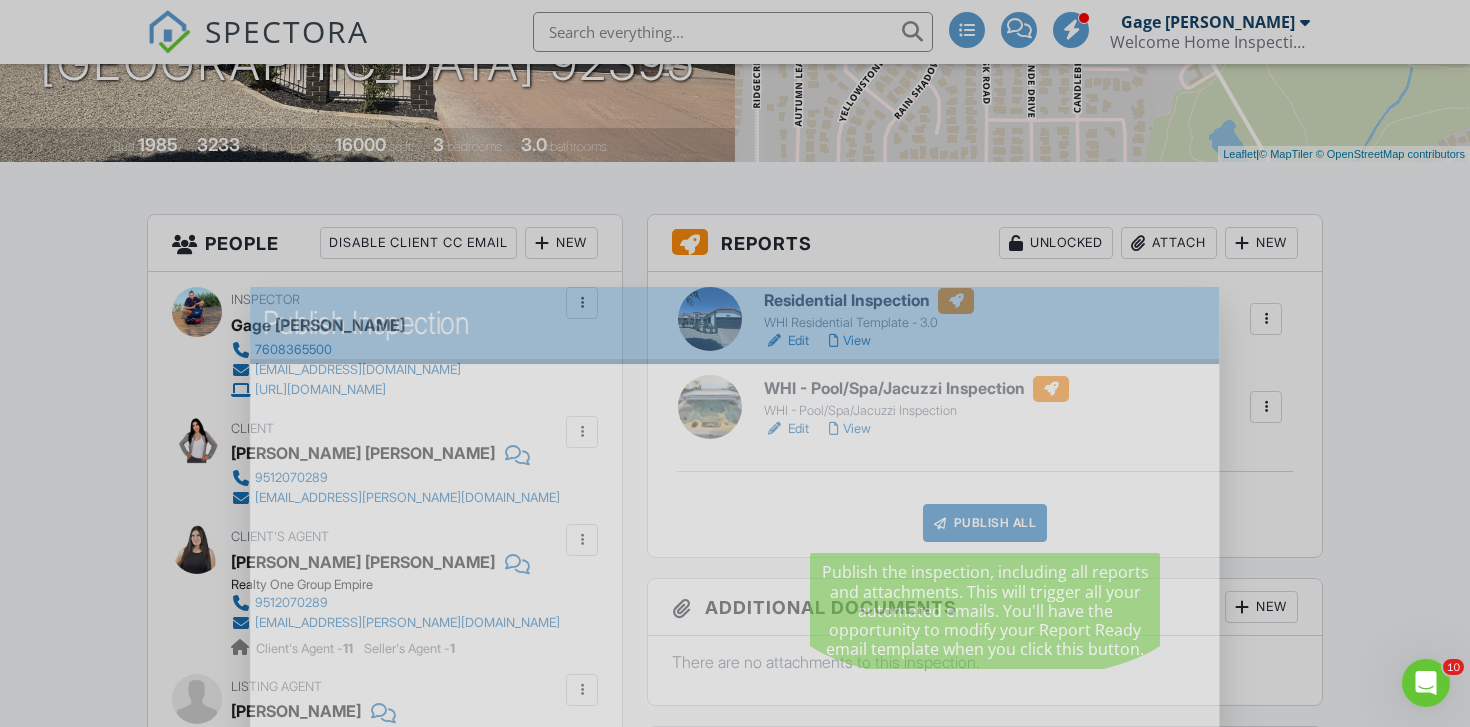 scroll, scrollTop: 0, scrollLeft: 0, axis: both 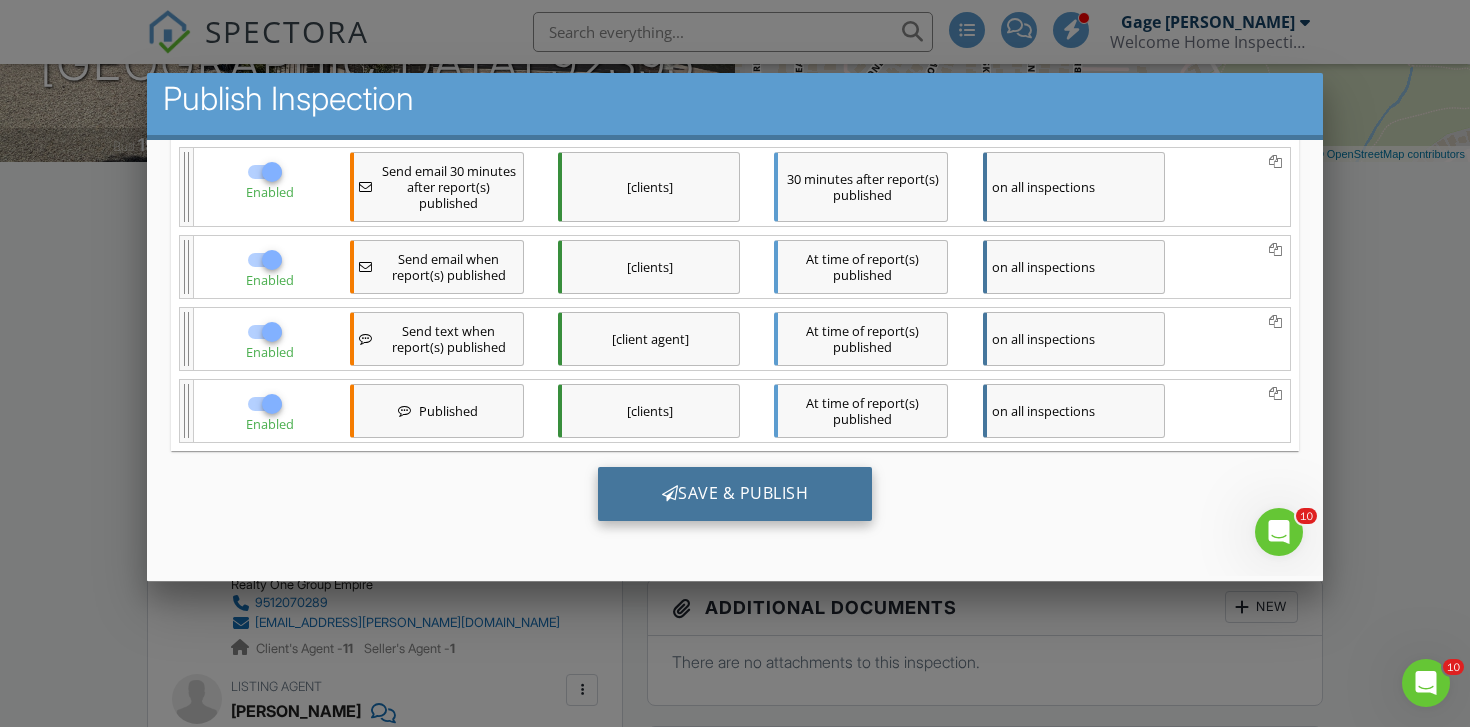 click at bounding box center (670, 492) 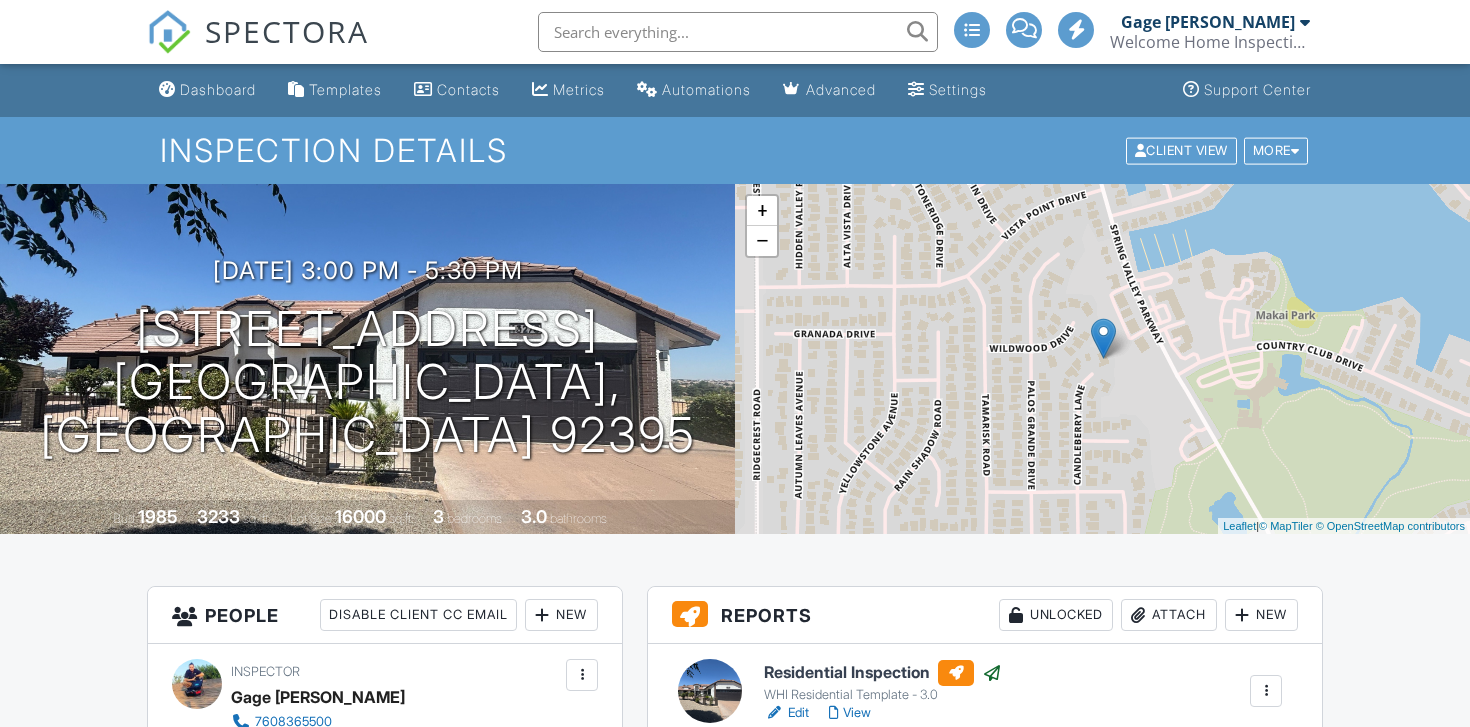 scroll, scrollTop: 136, scrollLeft: 0, axis: vertical 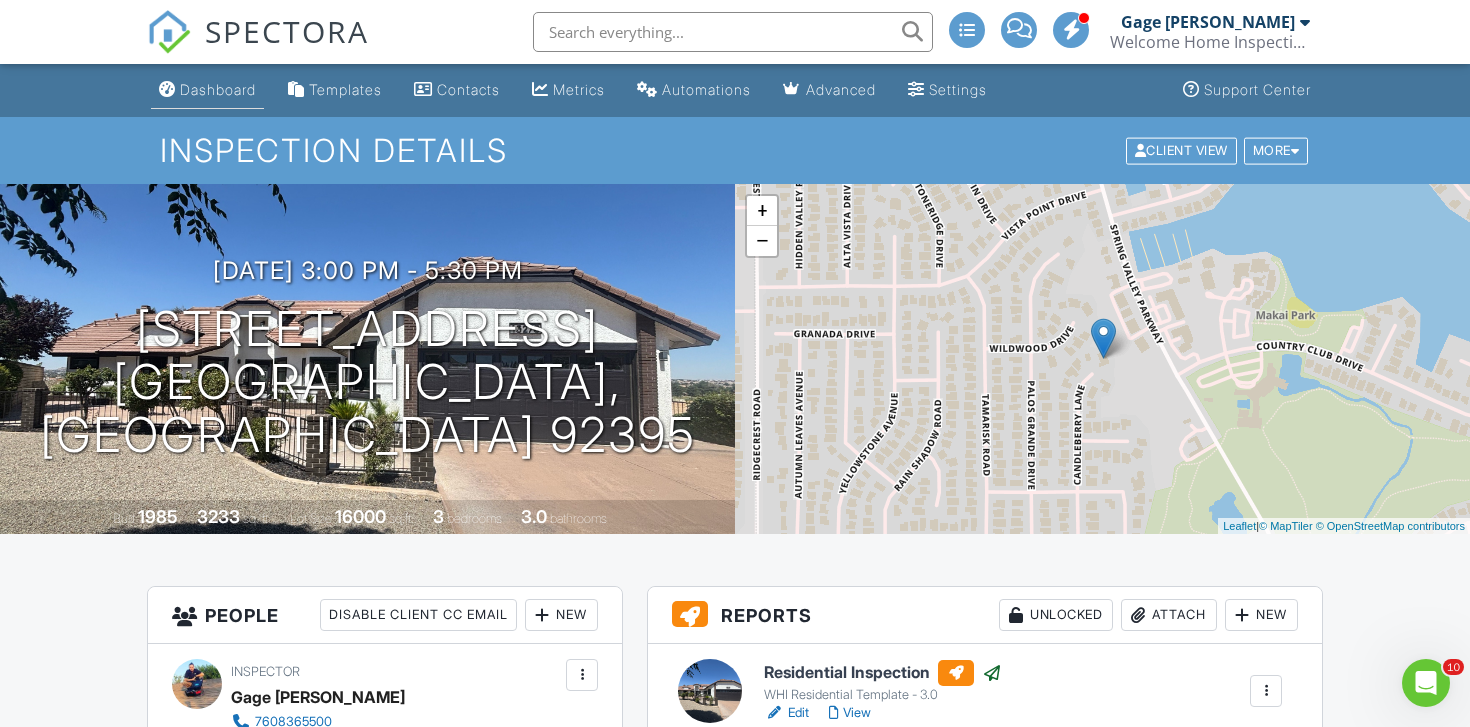 click on "Dashboard" at bounding box center [207, 90] 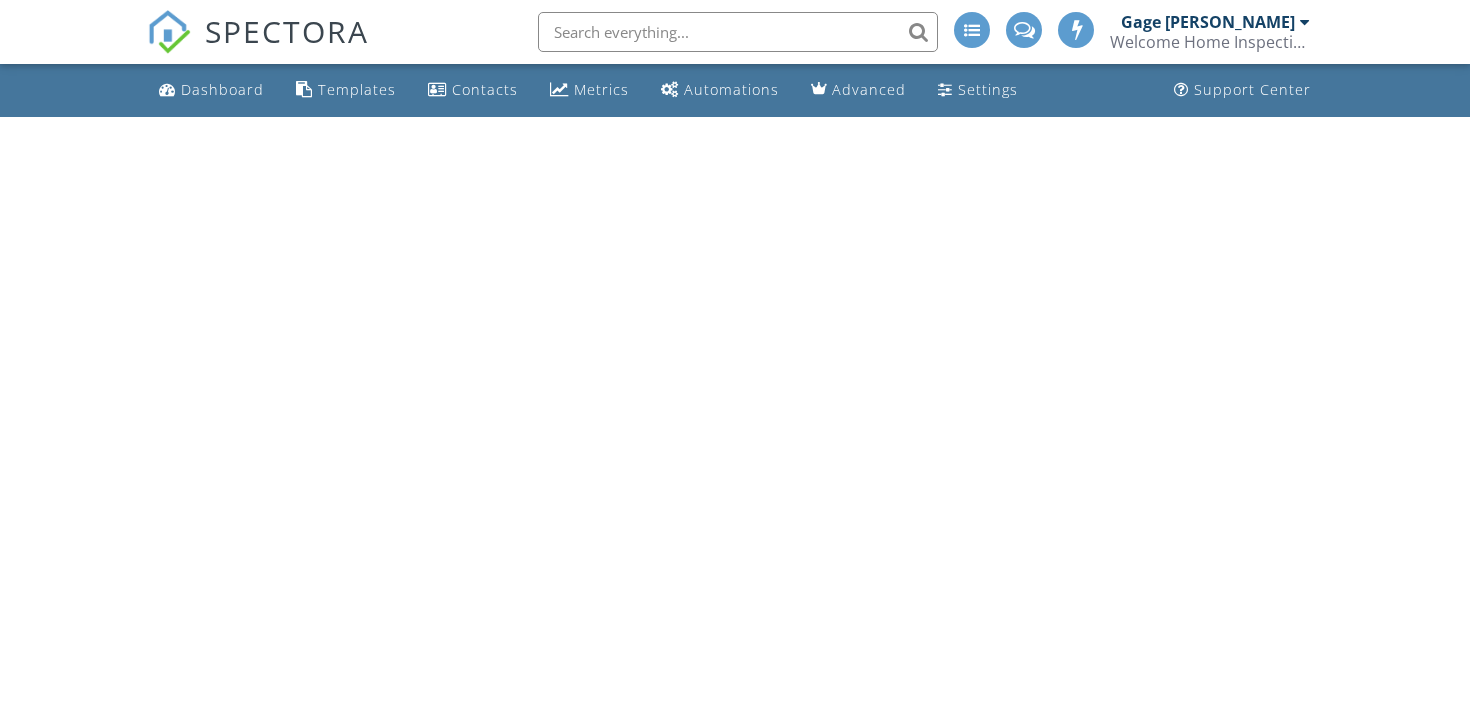 scroll, scrollTop: 0, scrollLeft: 0, axis: both 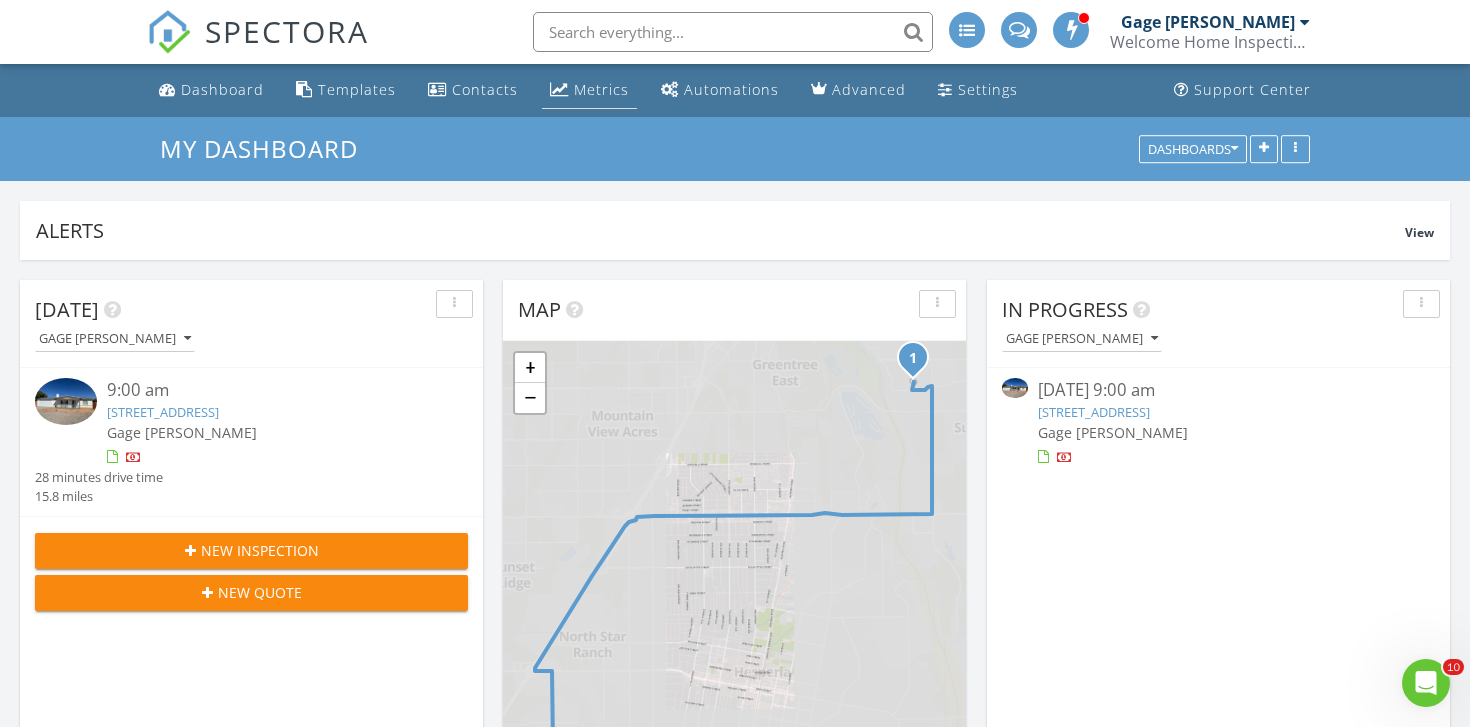 click on "Metrics" at bounding box center (589, 90) 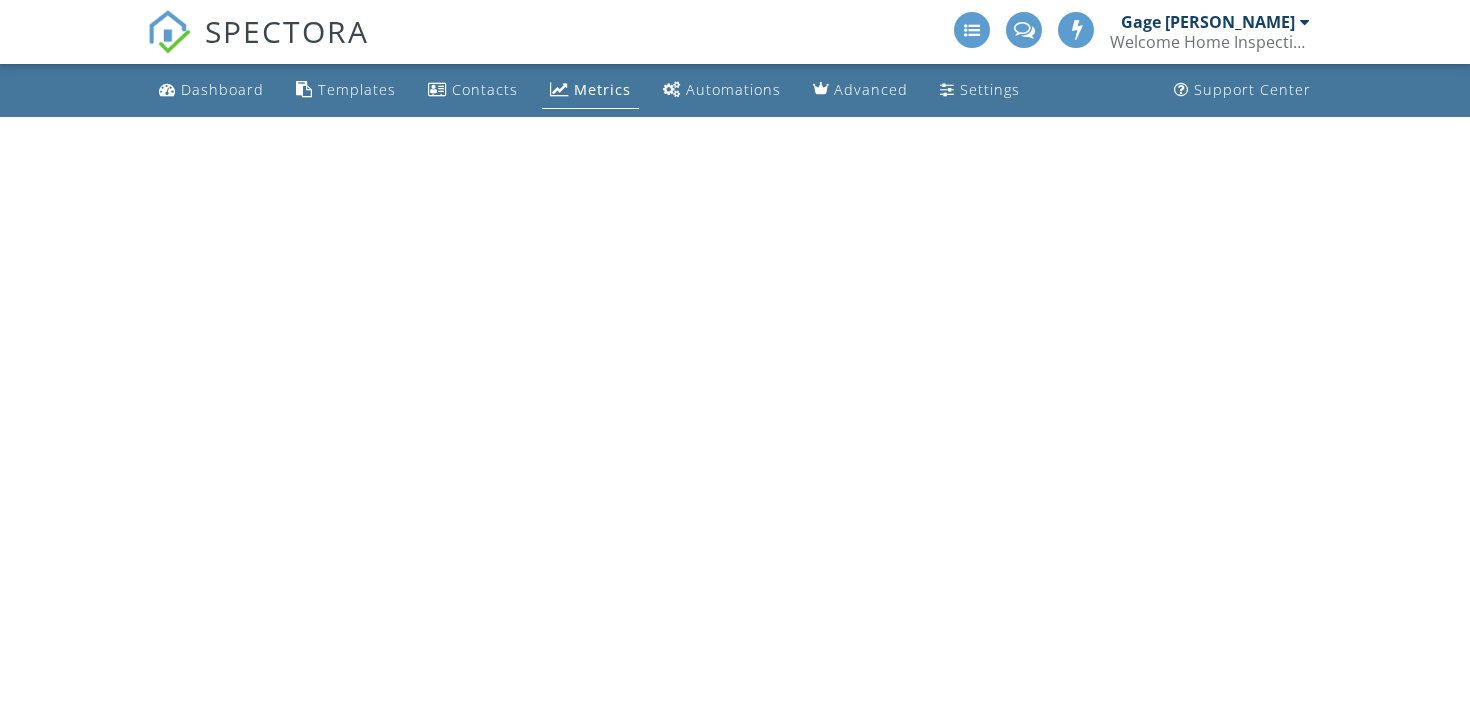 scroll, scrollTop: 0, scrollLeft: 0, axis: both 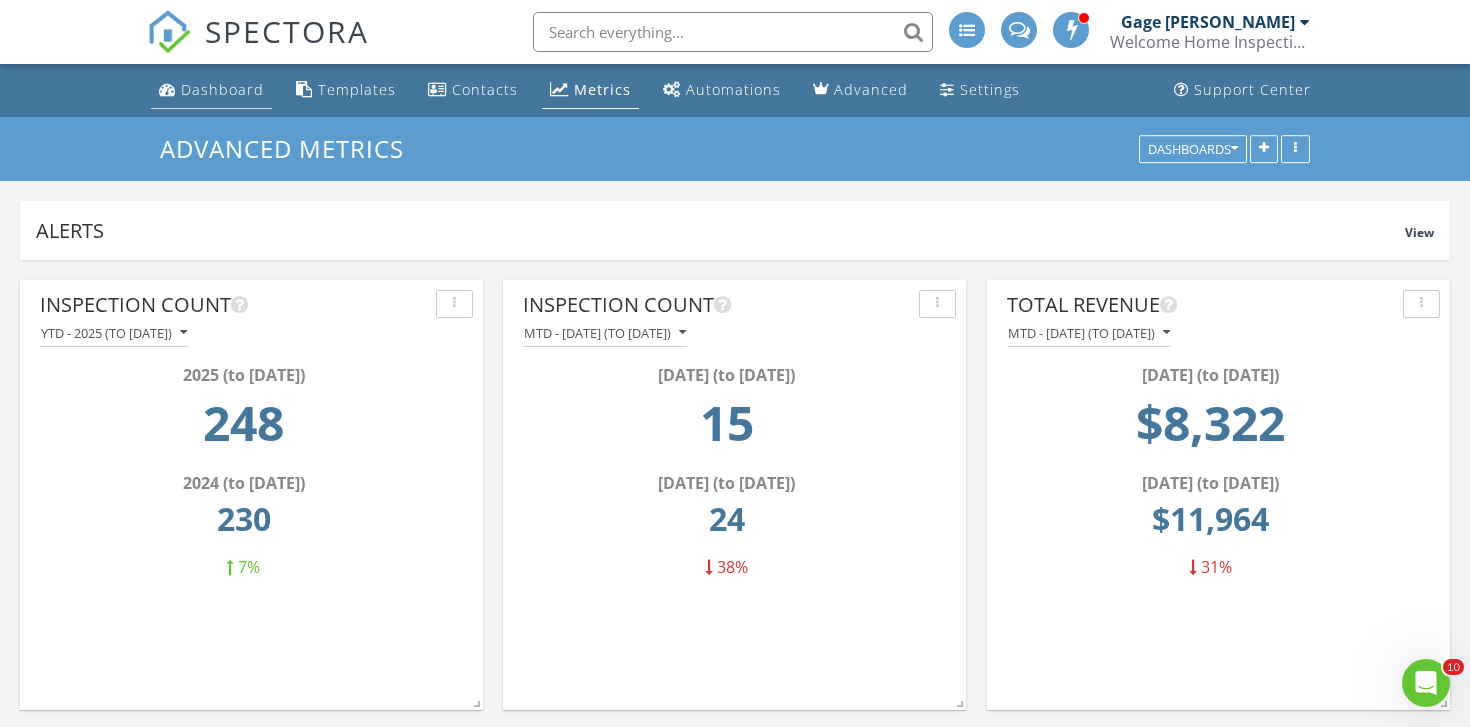 click on "Dashboard" at bounding box center [222, 89] 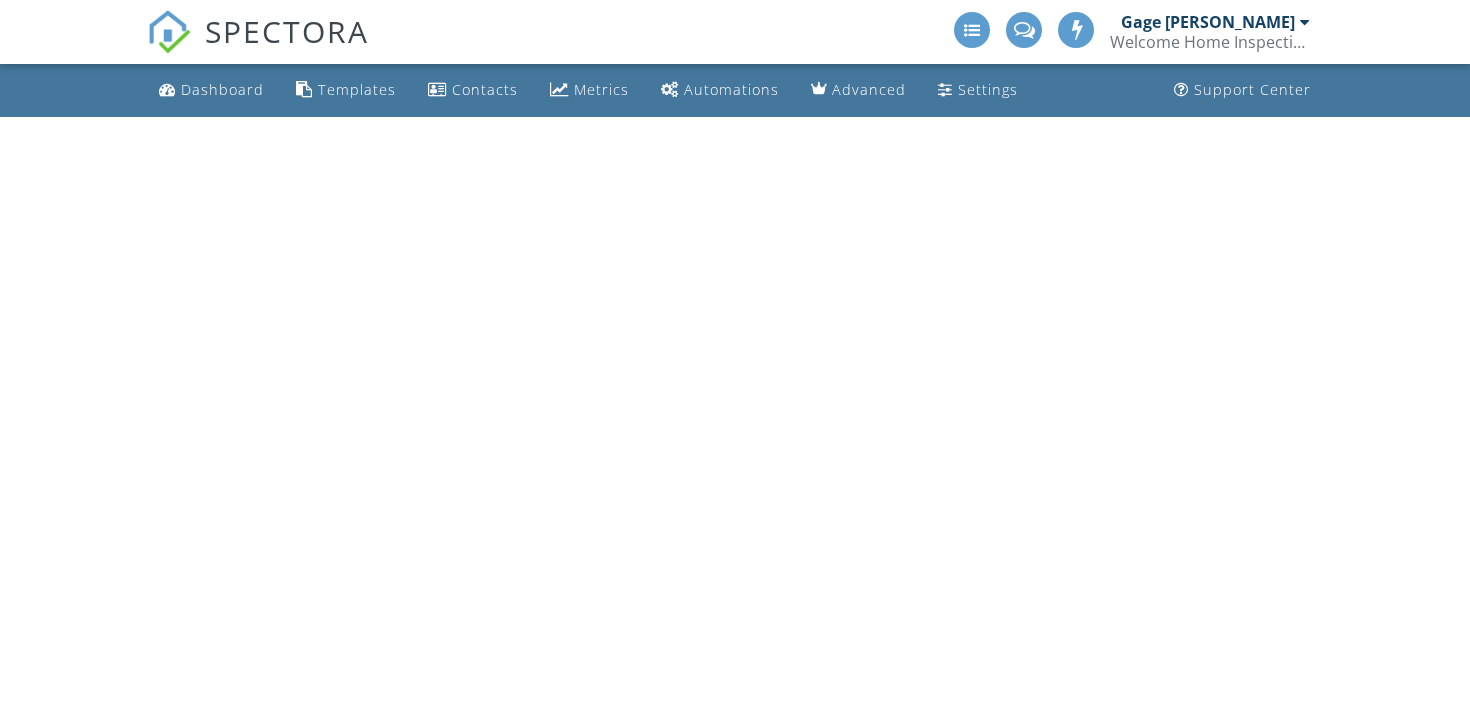 scroll, scrollTop: 0, scrollLeft: 0, axis: both 